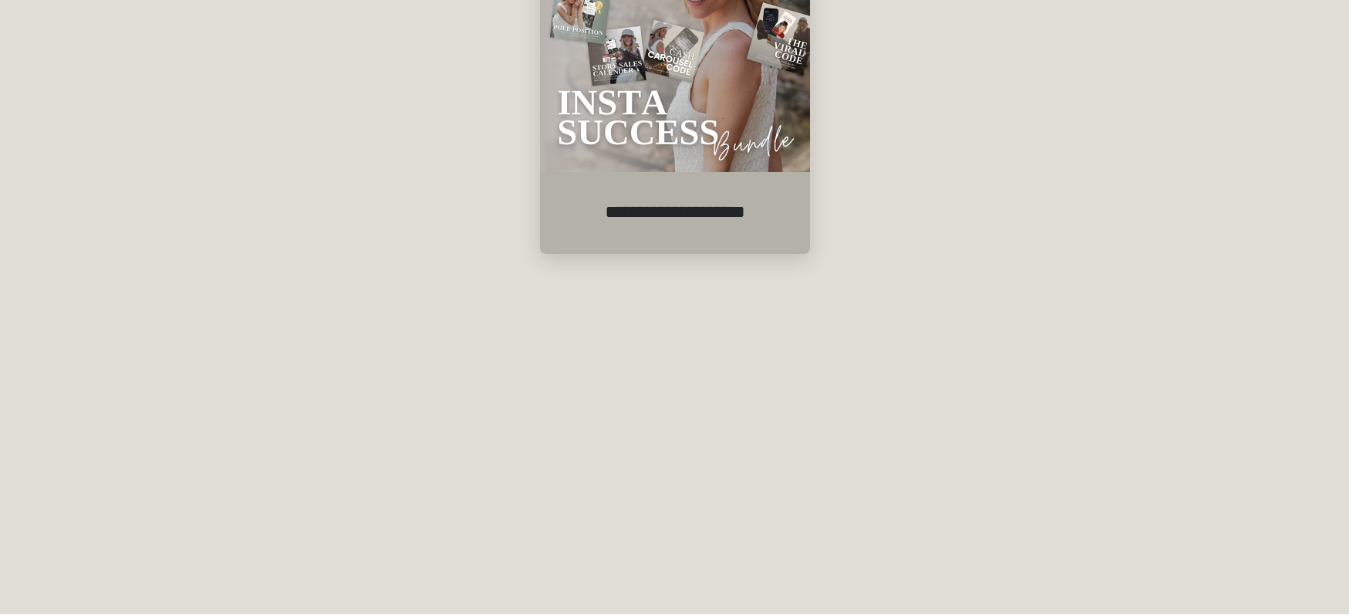 scroll, scrollTop: 644, scrollLeft: 0, axis: vertical 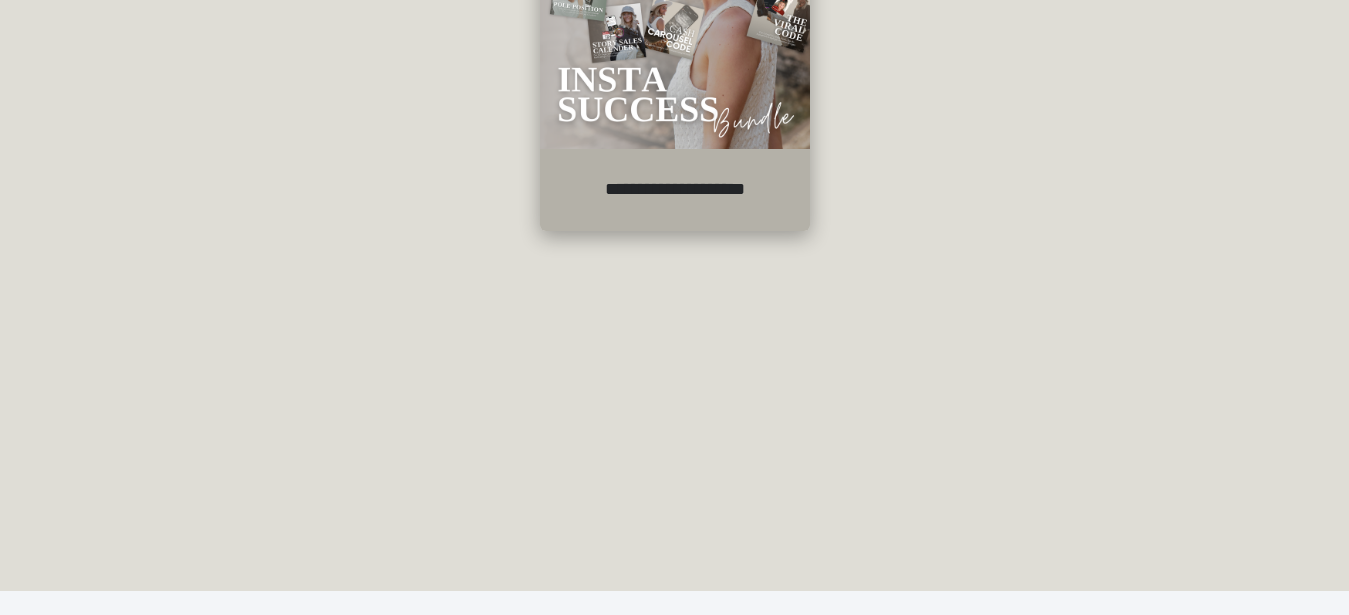 click on "**********" at bounding box center (675, 190) 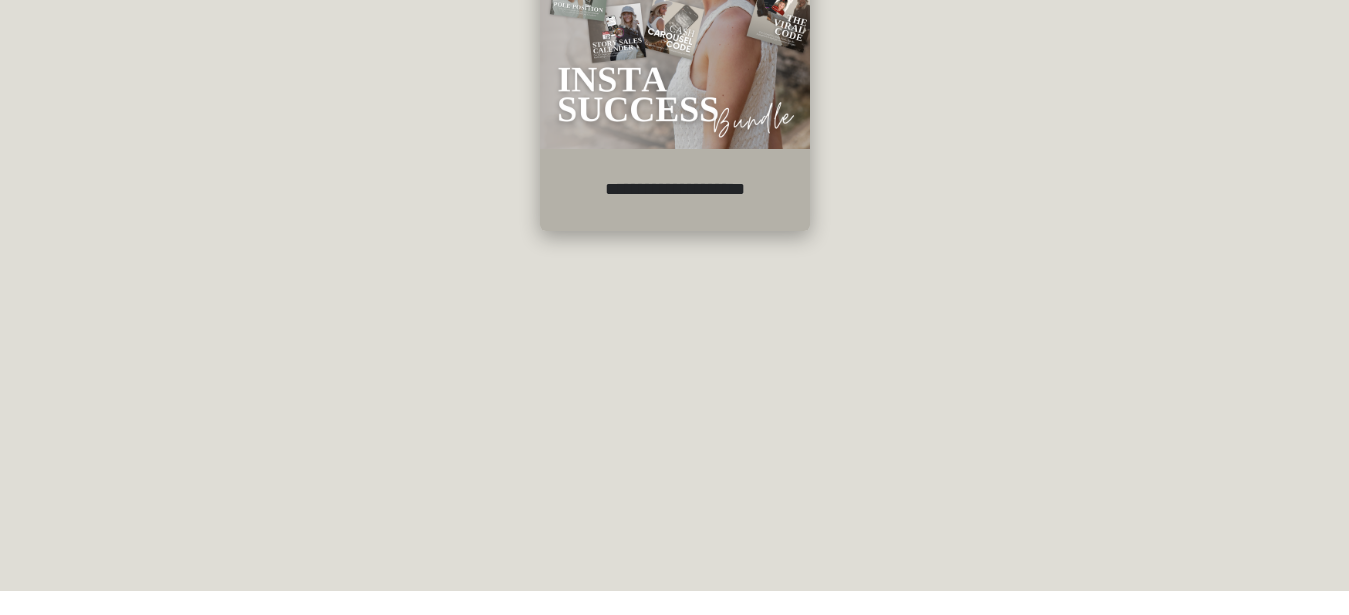 scroll, scrollTop: 0, scrollLeft: 0, axis: both 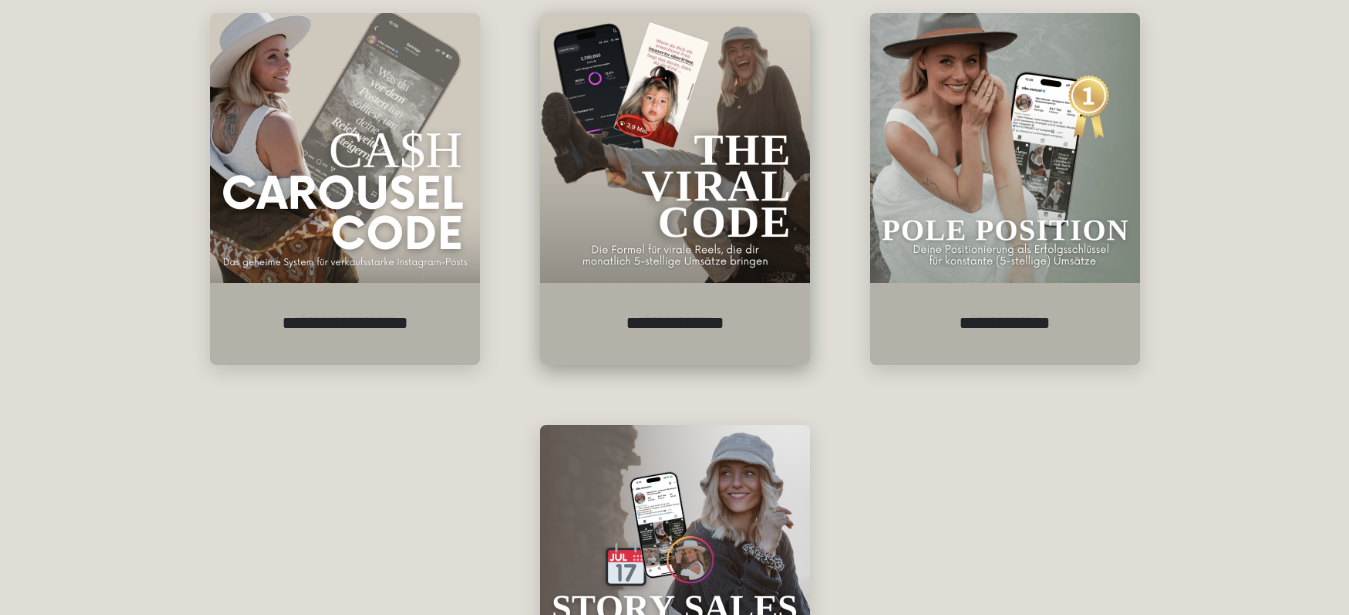 click on "**********" at bounding box center [675, 324] 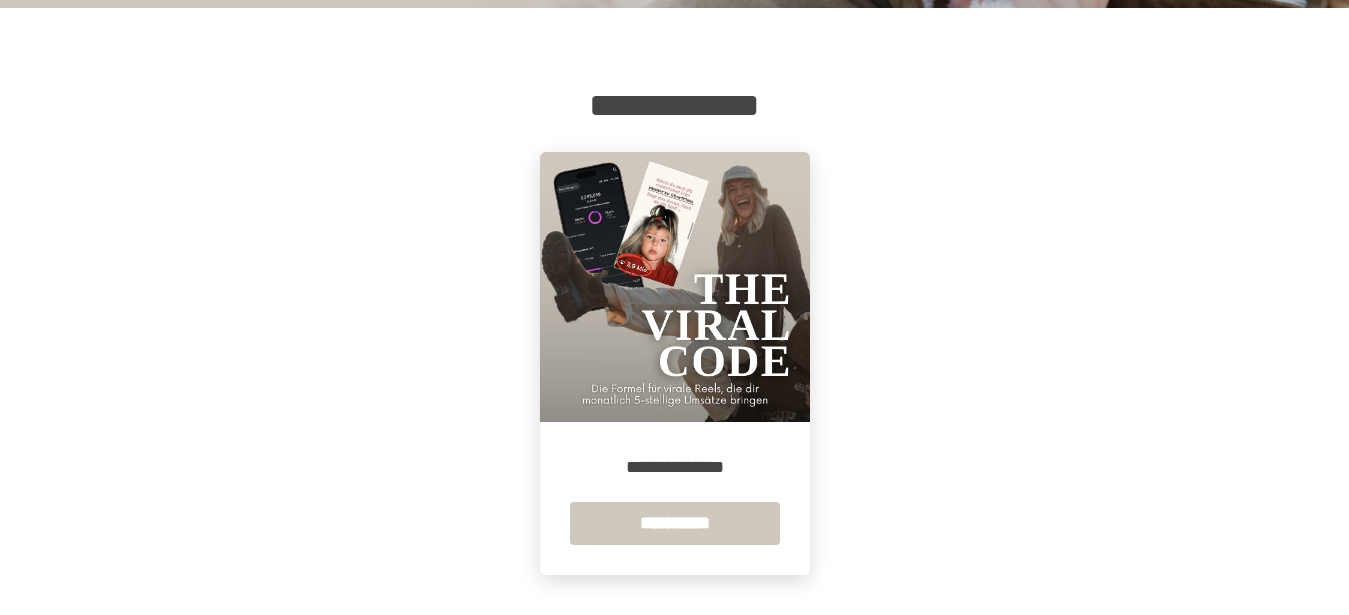 scroll, scrollTop: 292, scrollLeft: 0, axis: vertical 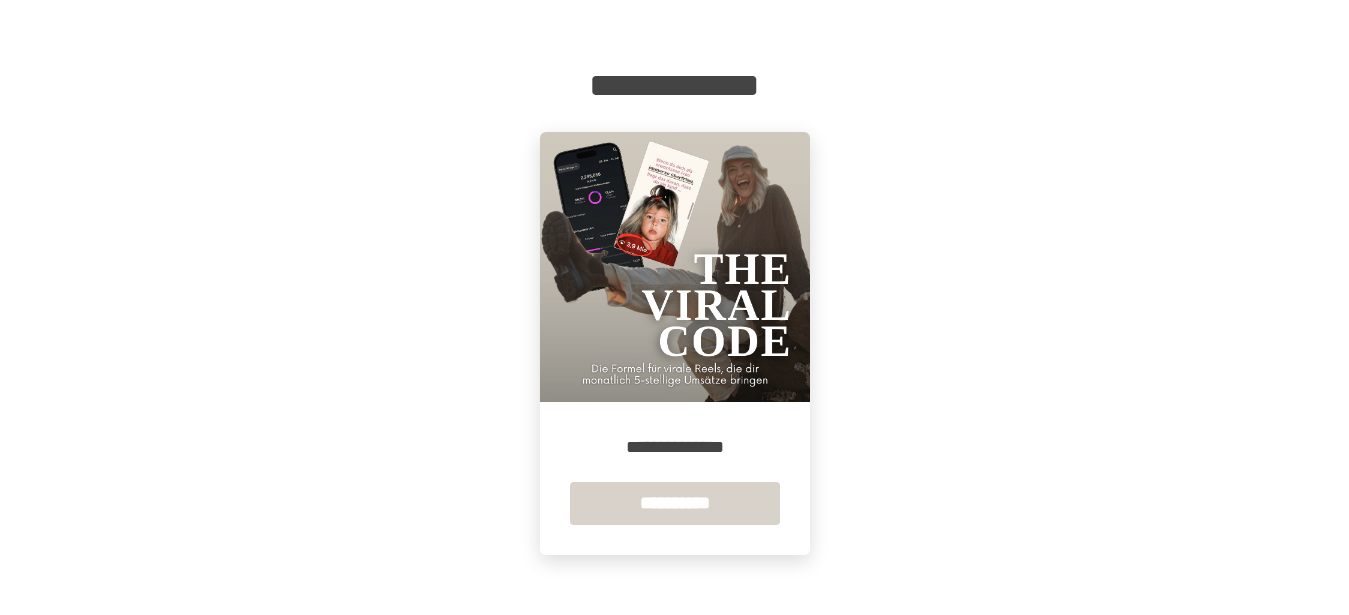 click on "**********" at bounding box center (675, 503) 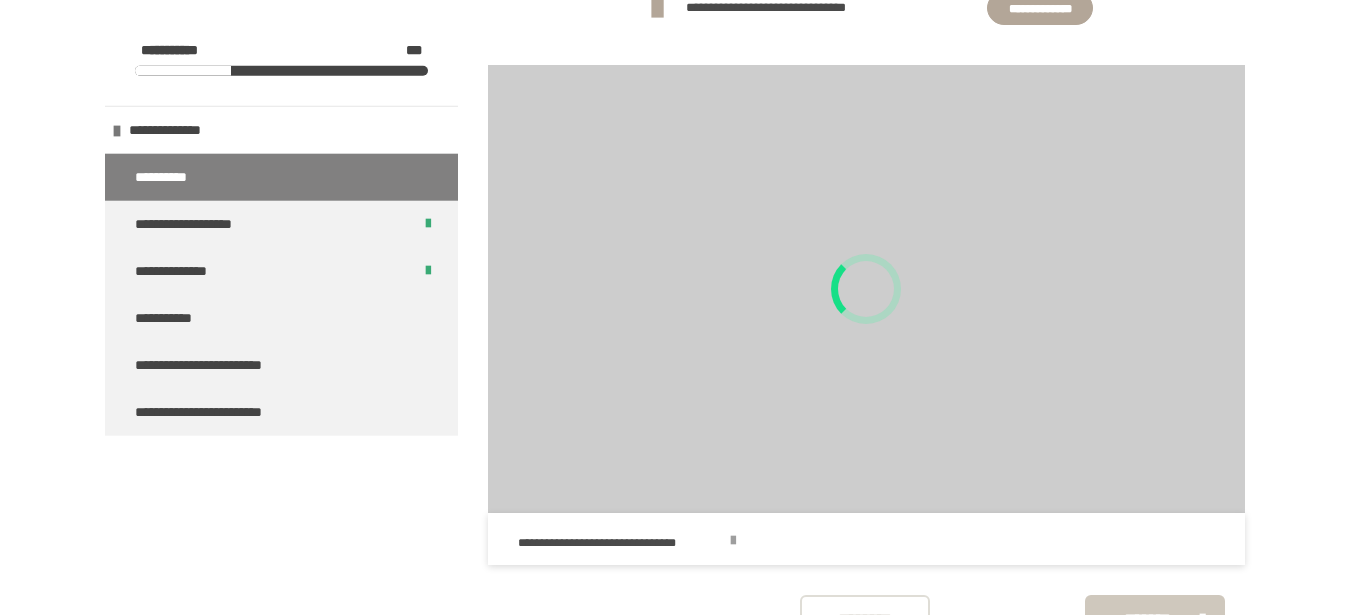 scroll, scrollTop: 1156, scrollLeft: 0, axis: vertical 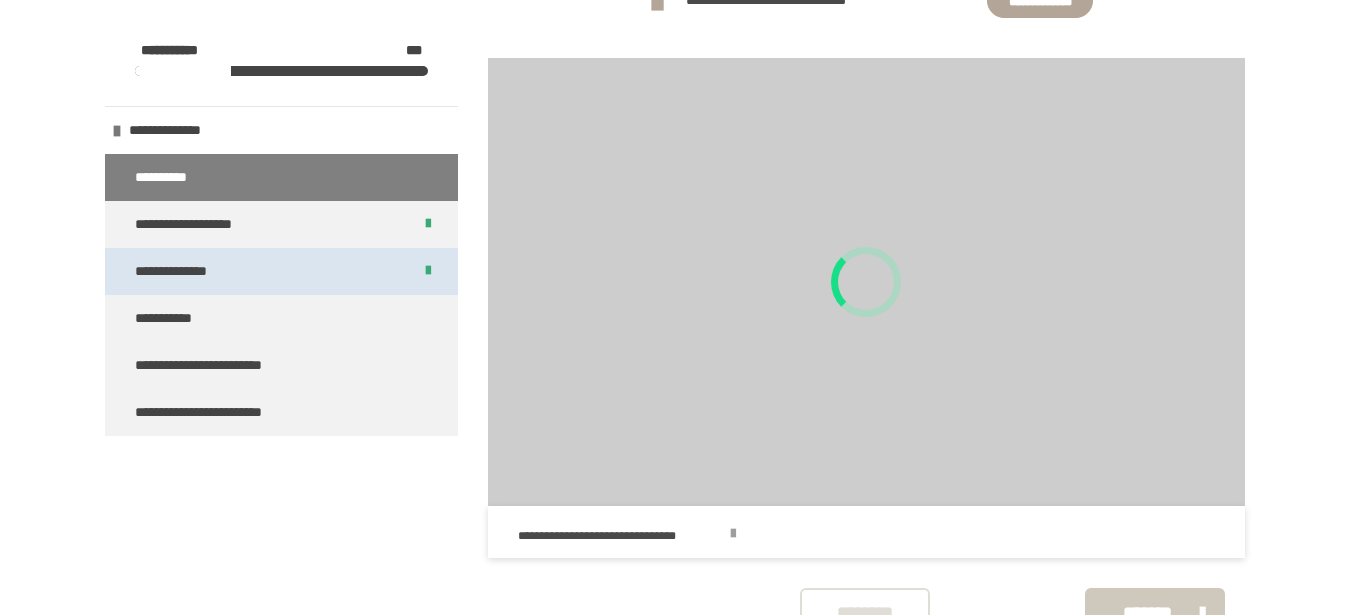click on "**********" at bounding box center [281, 271] 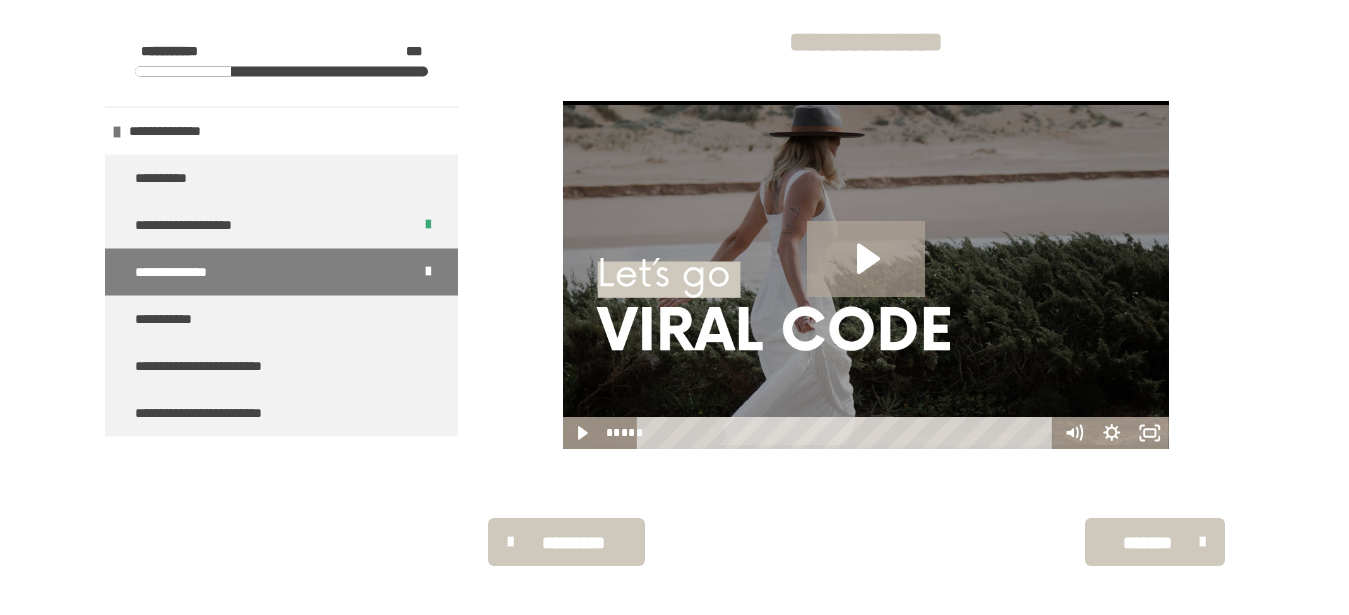 scroll, scrollTop: 590, scrollLeft: 0, axis: vertical 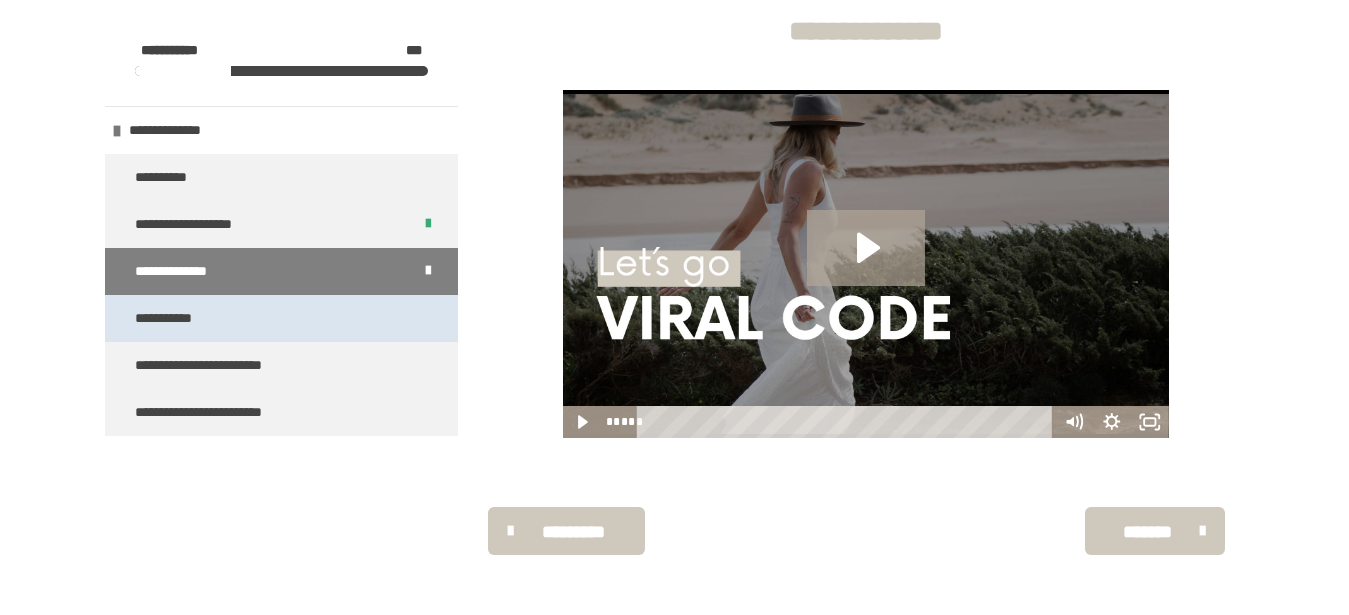 click on "**********" at bounding box center [174, 318] 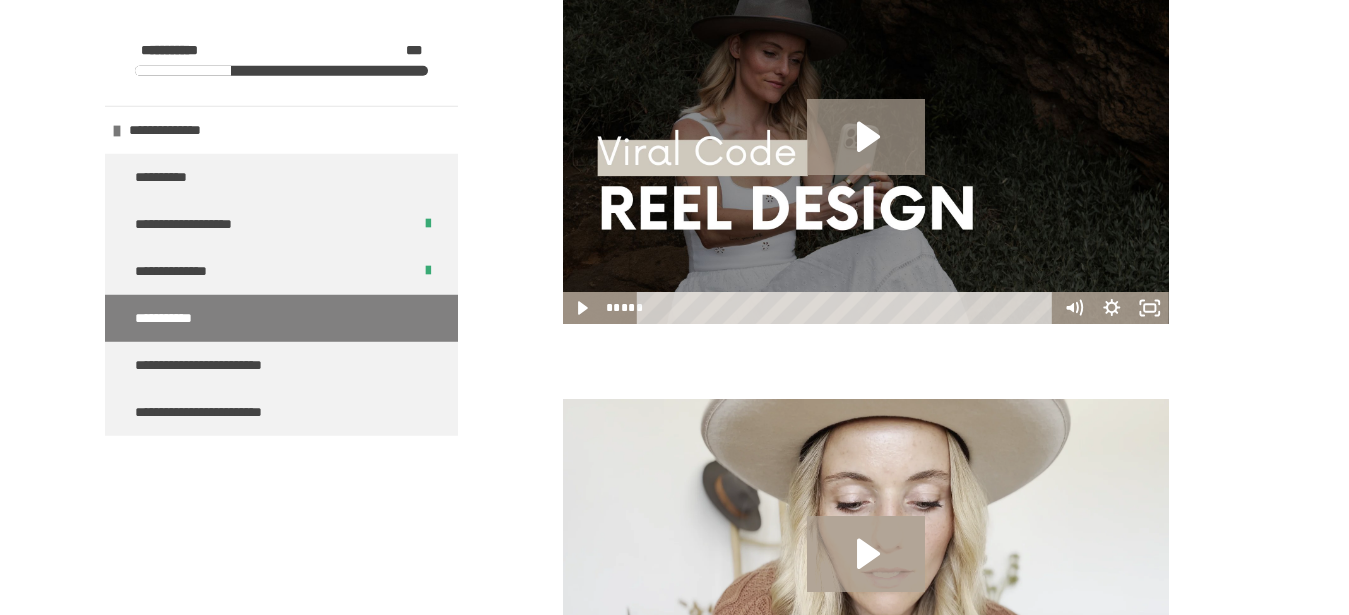 scroll, scrollTop: 831, scrollLeft: 0, axis: vertical 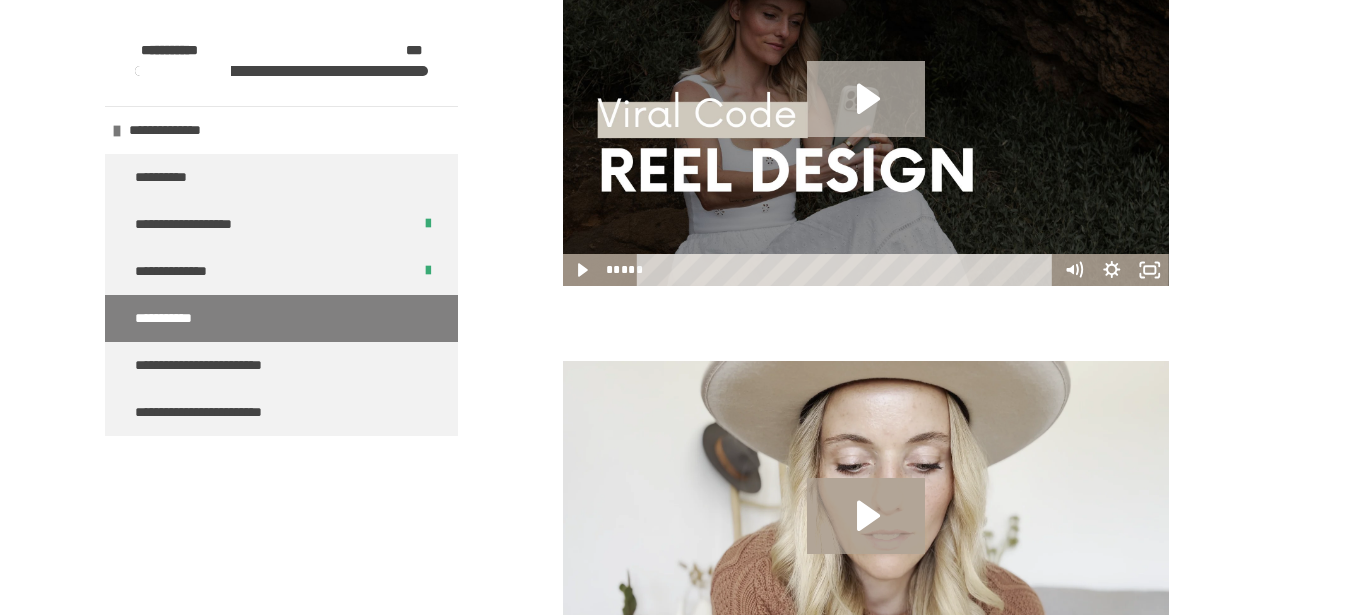 click 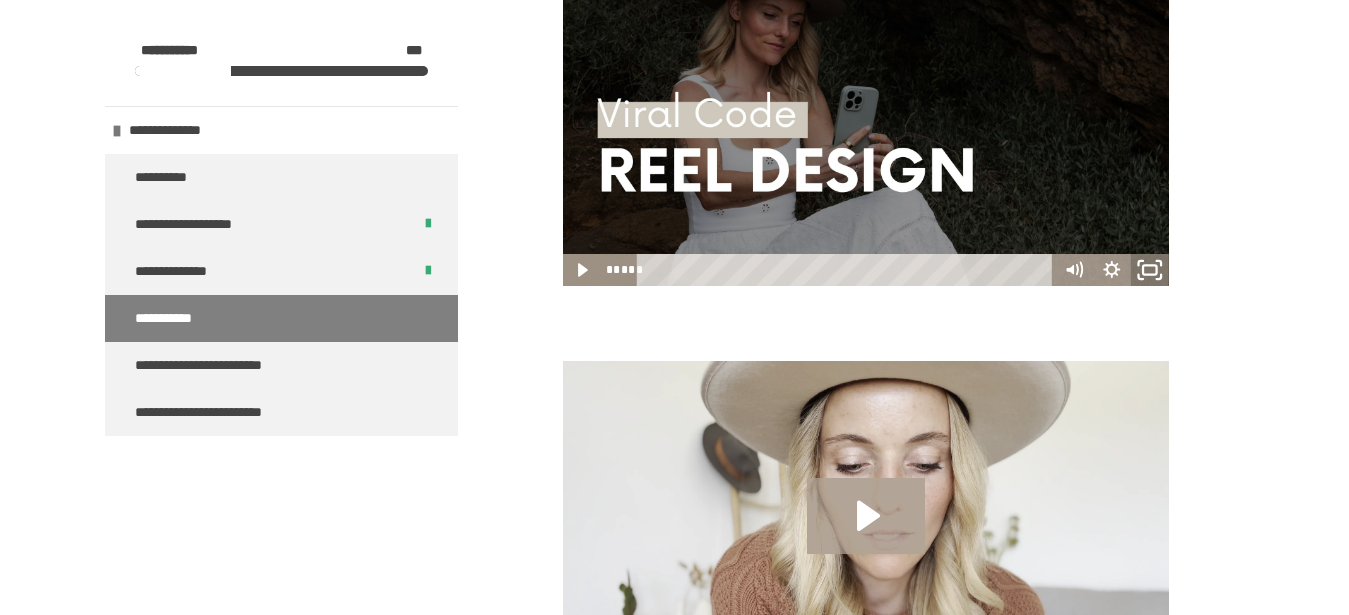 click 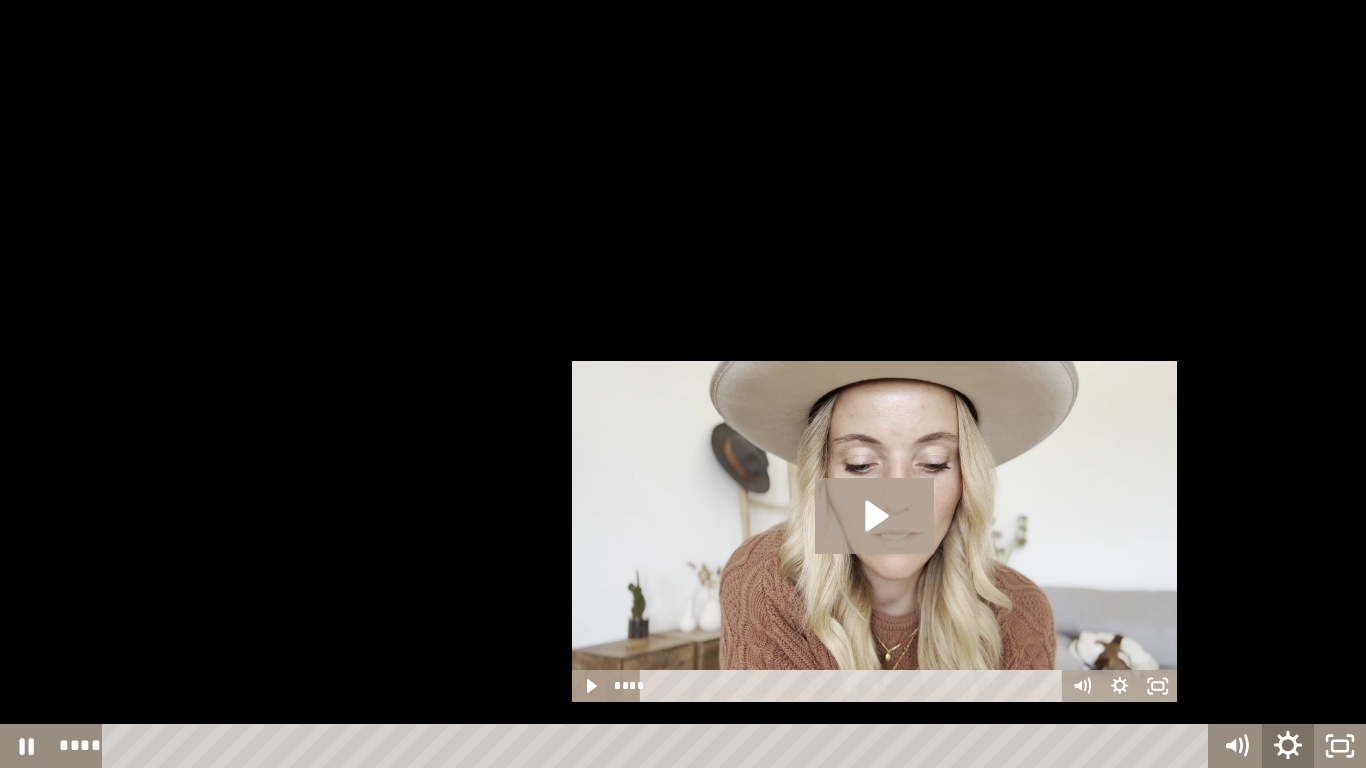 click 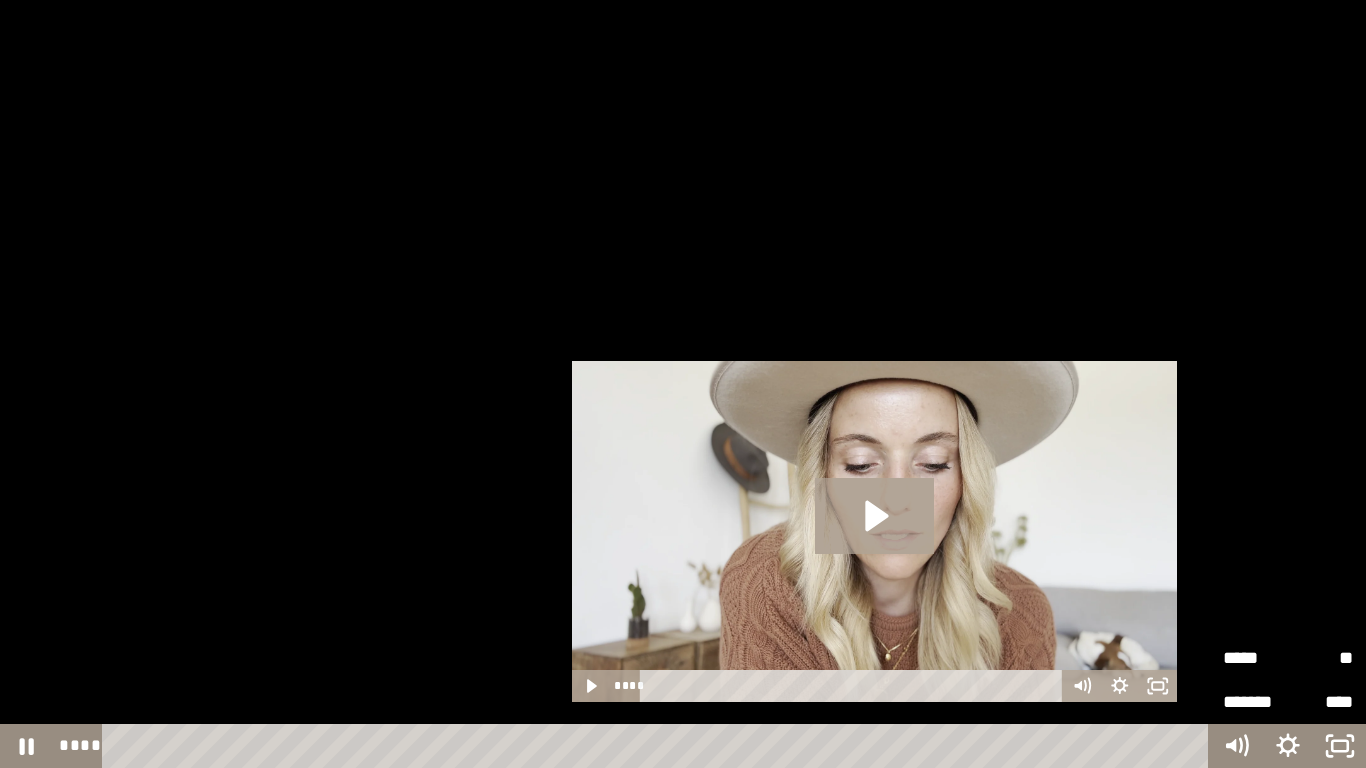 click on "**" at bounding box center [1320, 658] 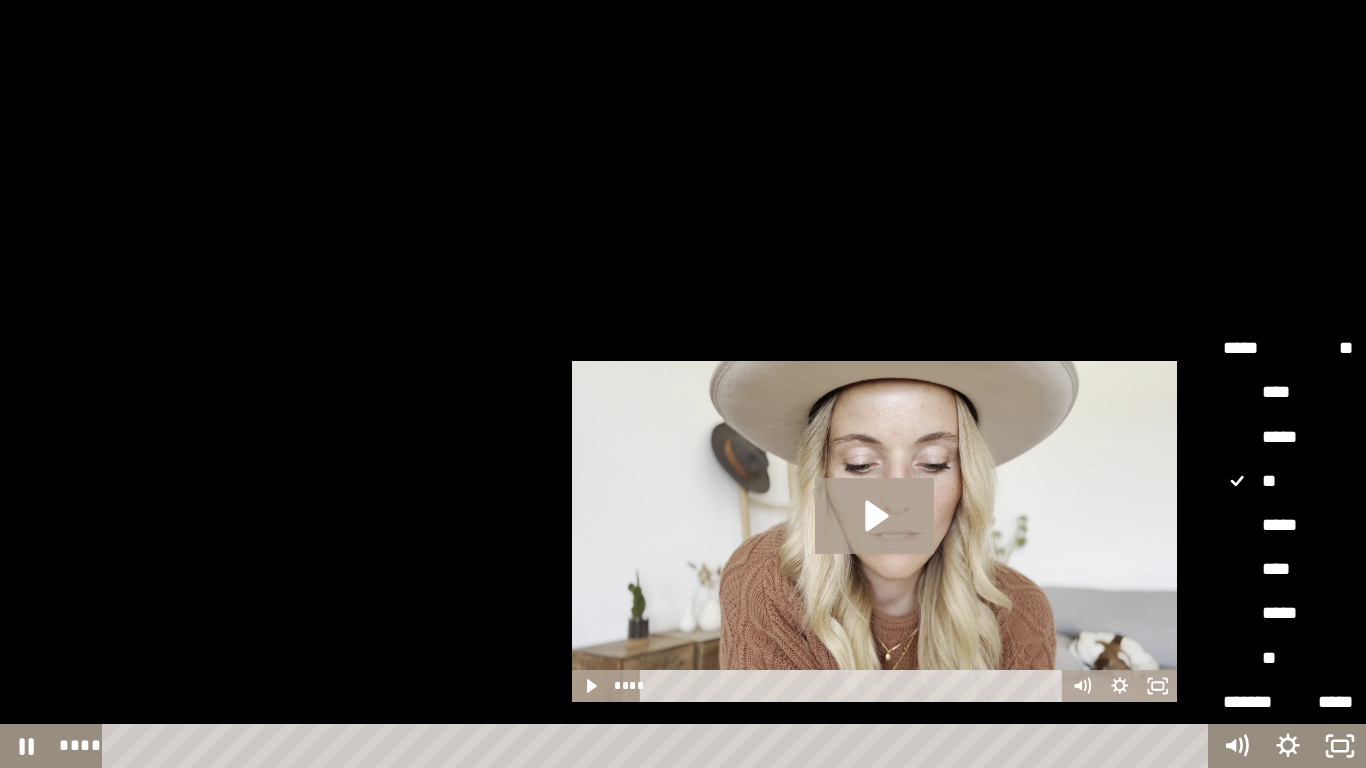 click on "****" at bounding box center (1288, 570) 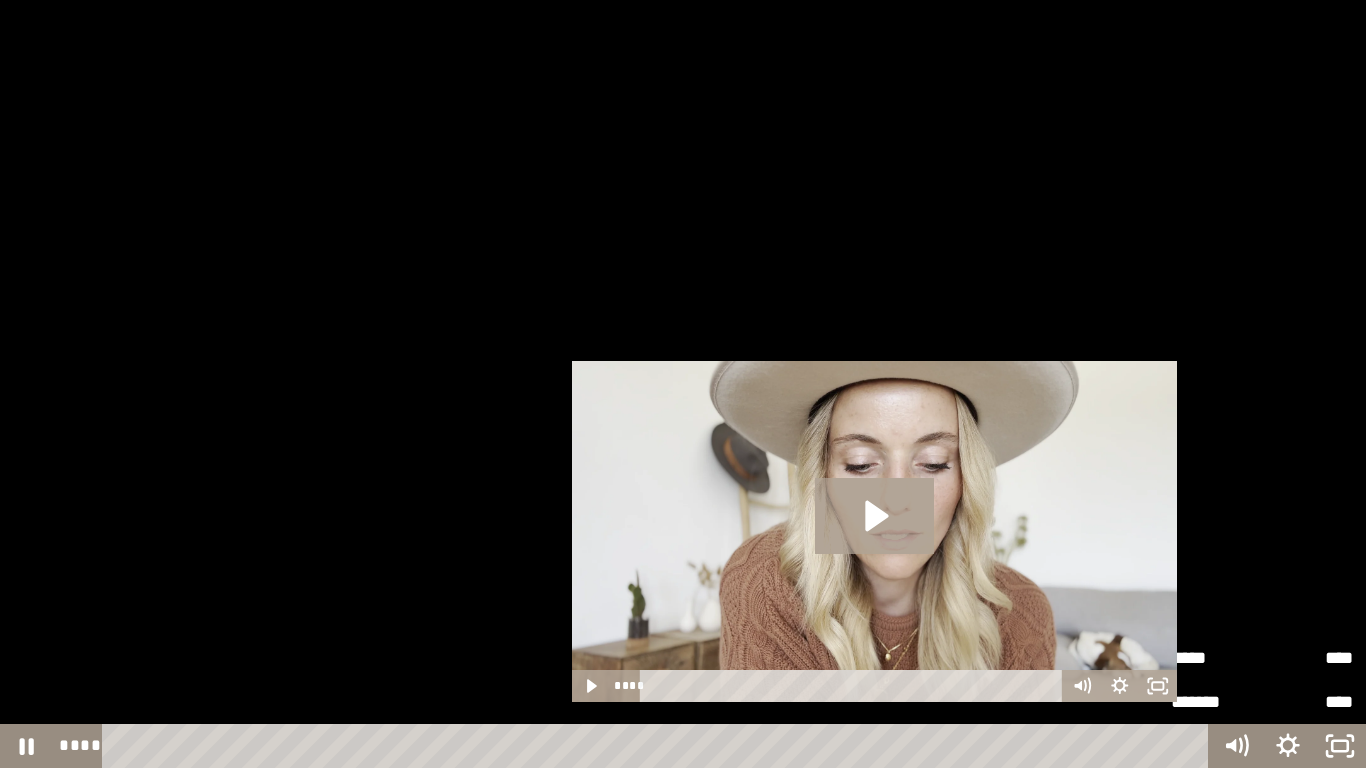 click at bounding box center (683, 384) 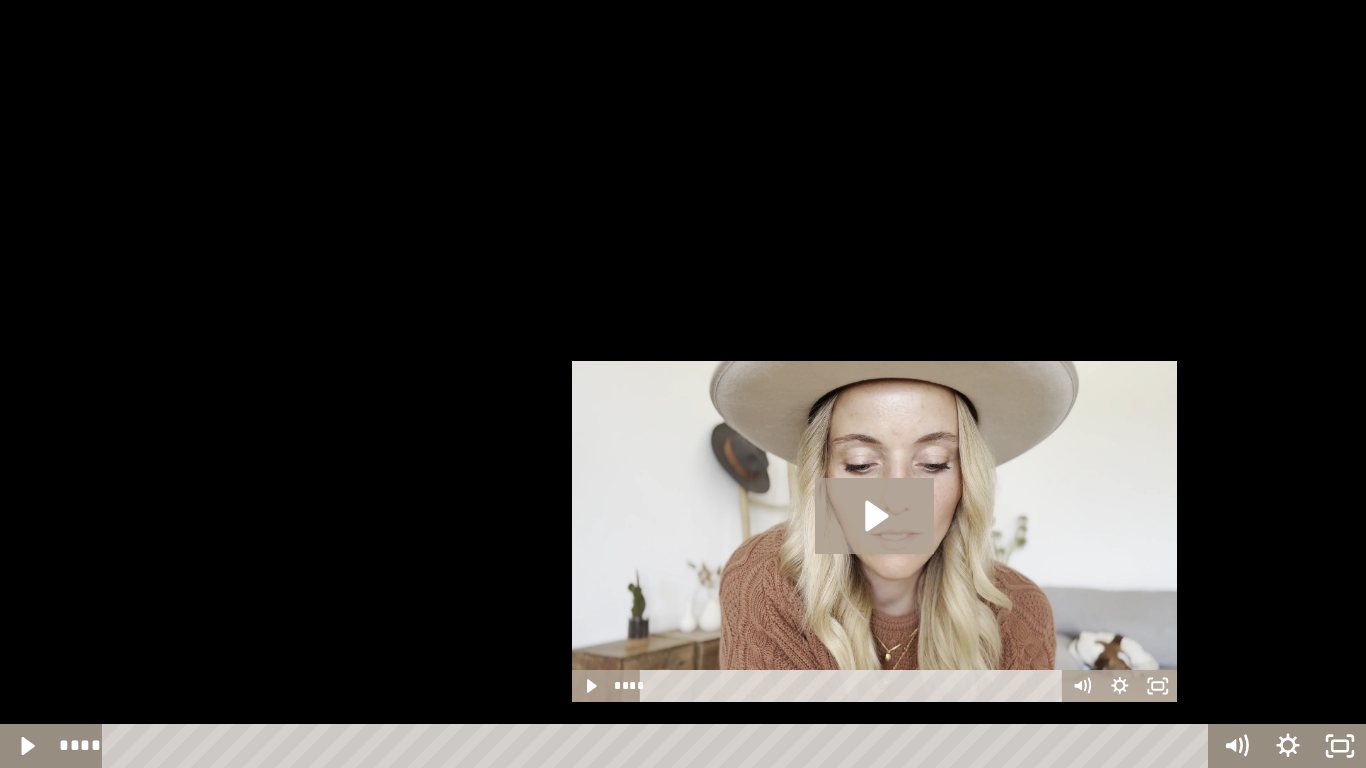 click at bounding box center (683, 384) 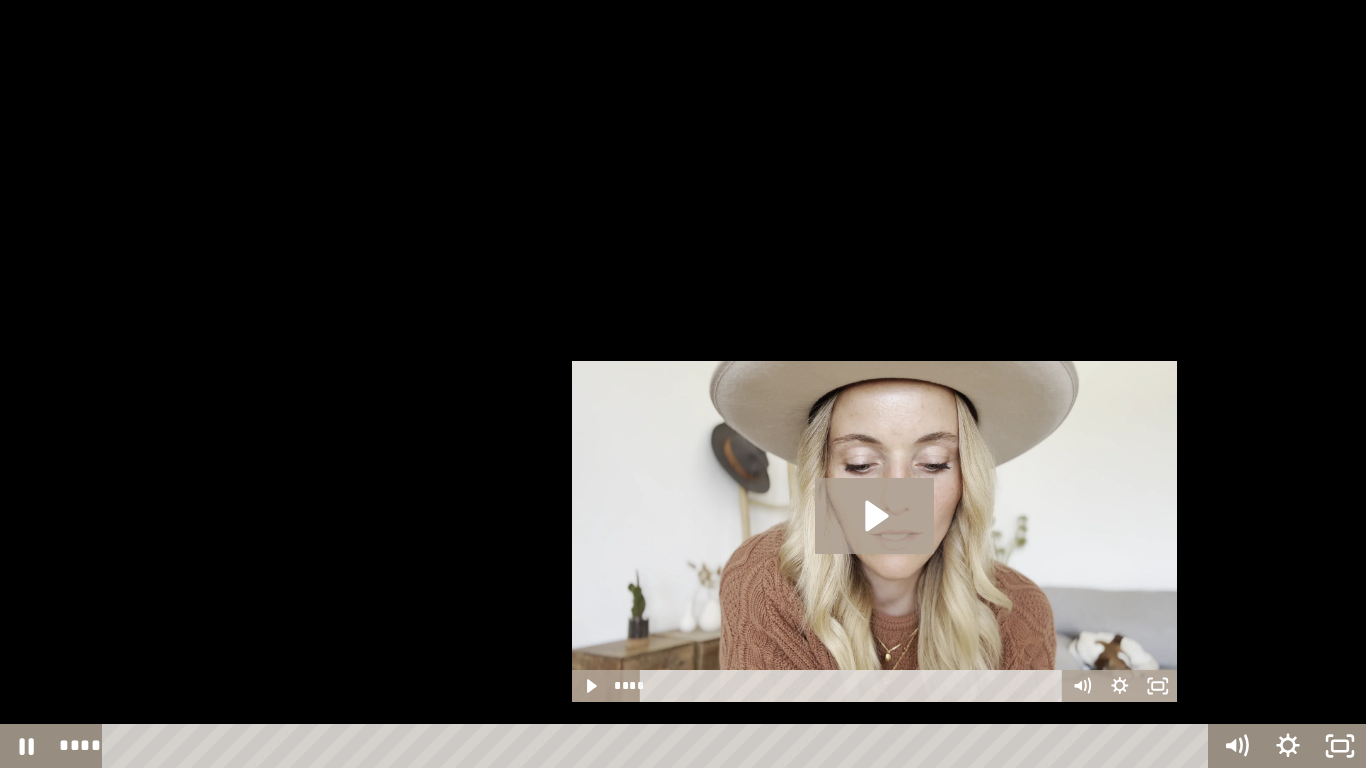 click at bounding box center [683, 384] 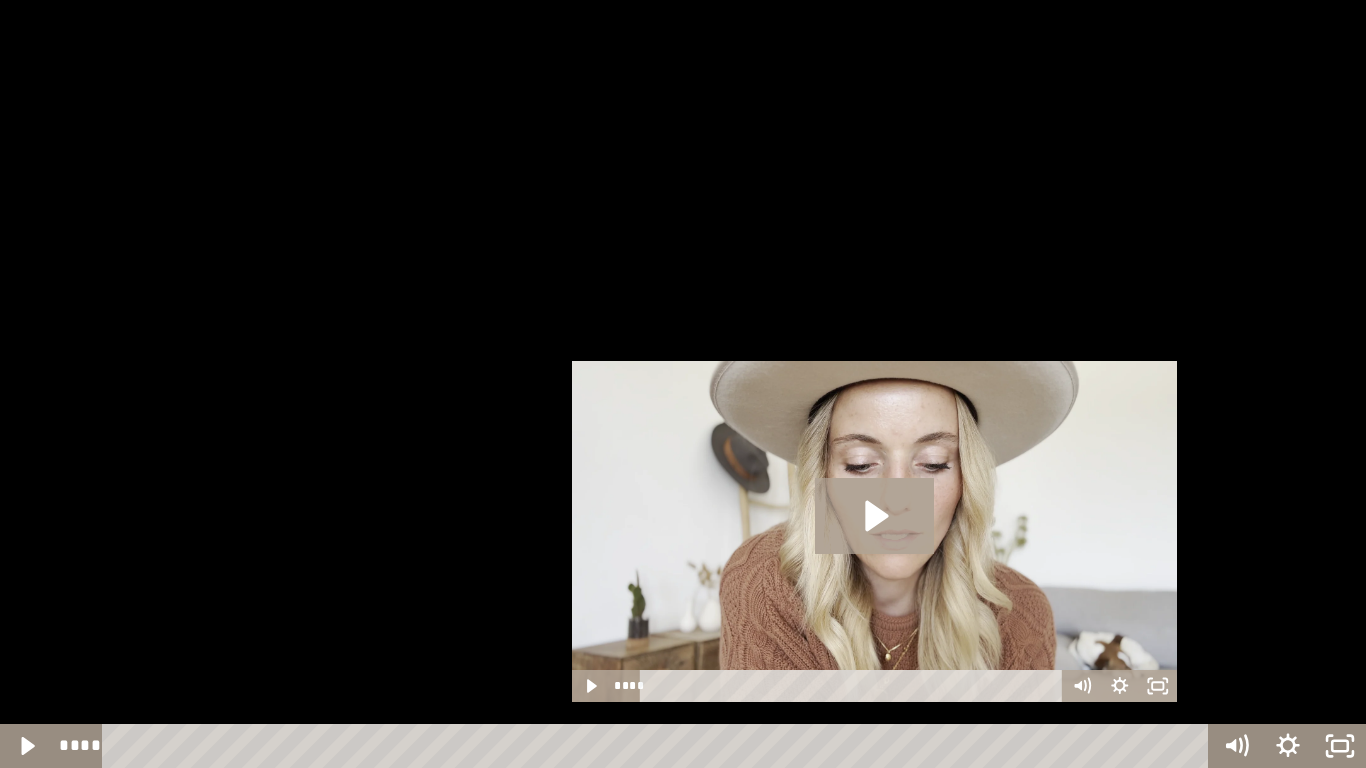 click at bounding box center [683, 384] 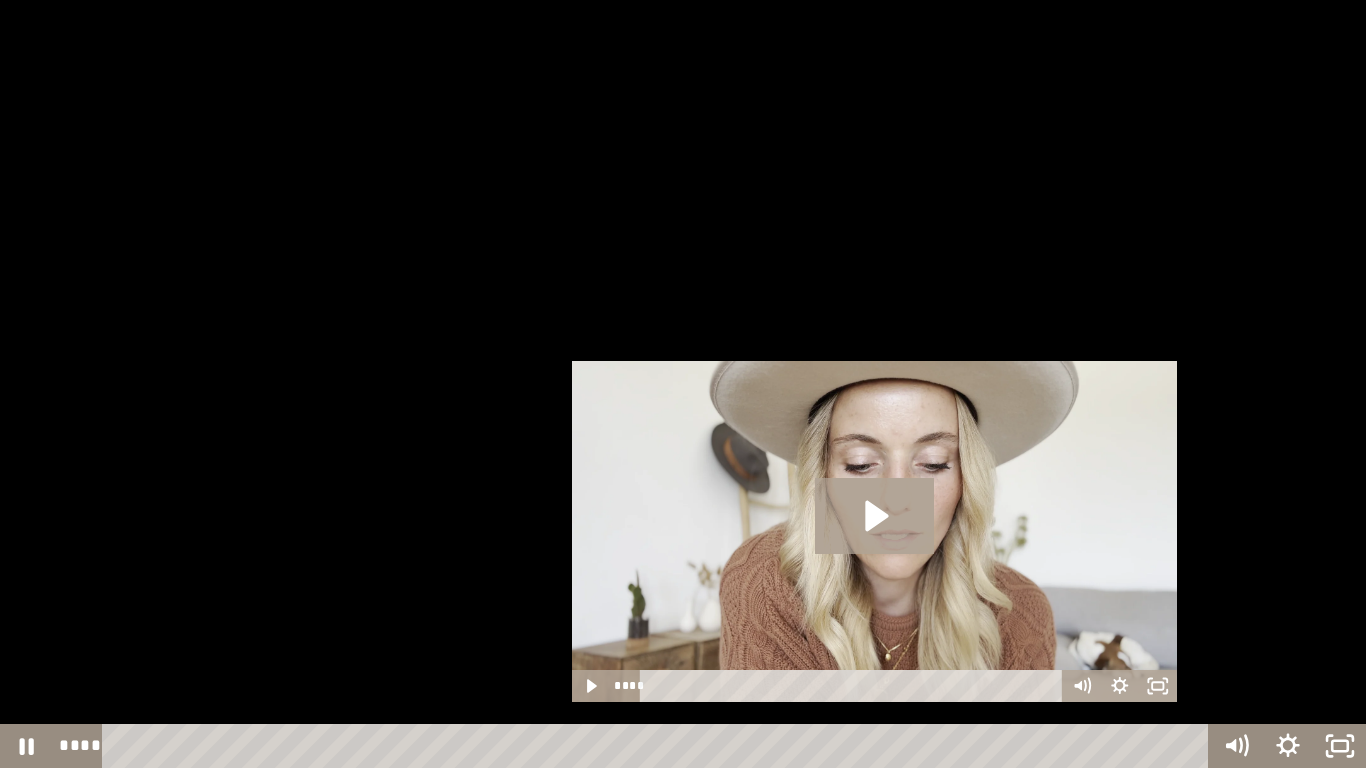 click at bounding box center [683, 384] 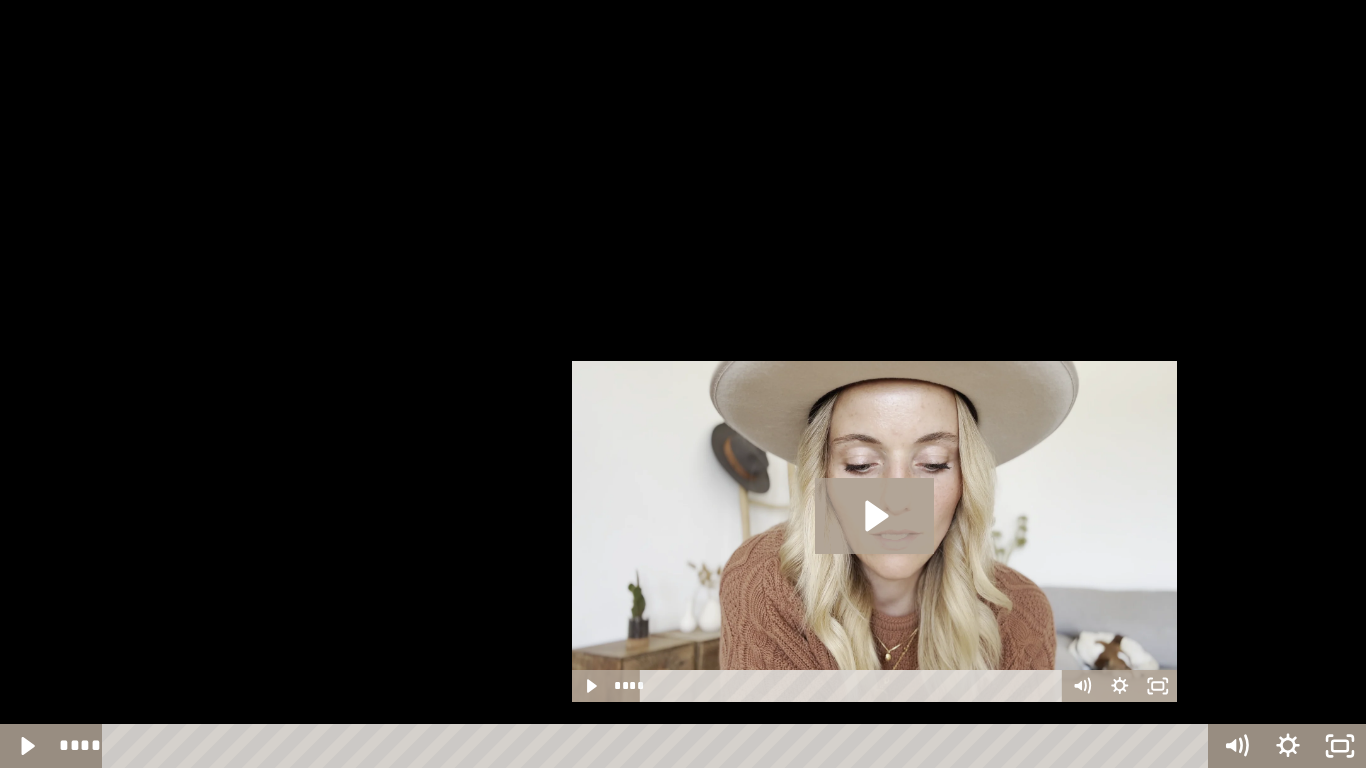 click at bounding box center [683, 384] 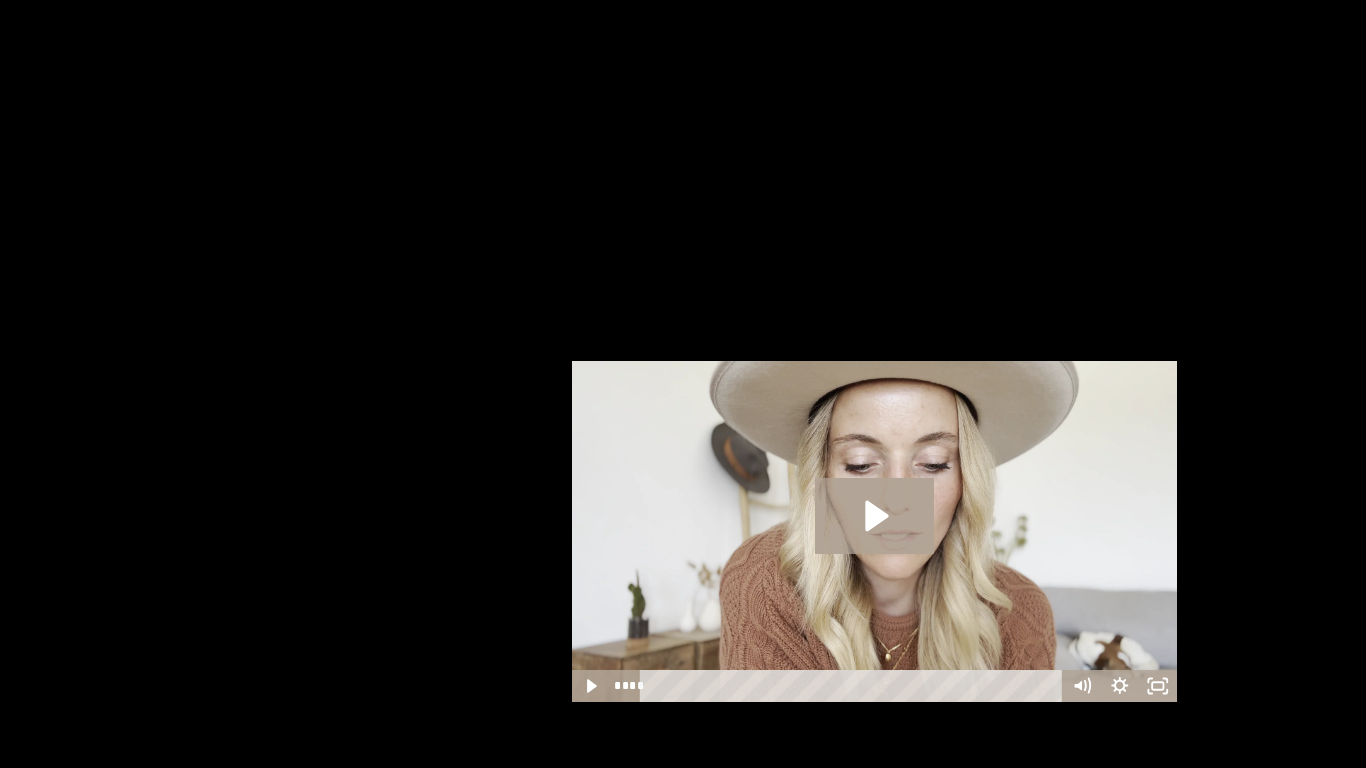 click at bounding box center [683, 384] 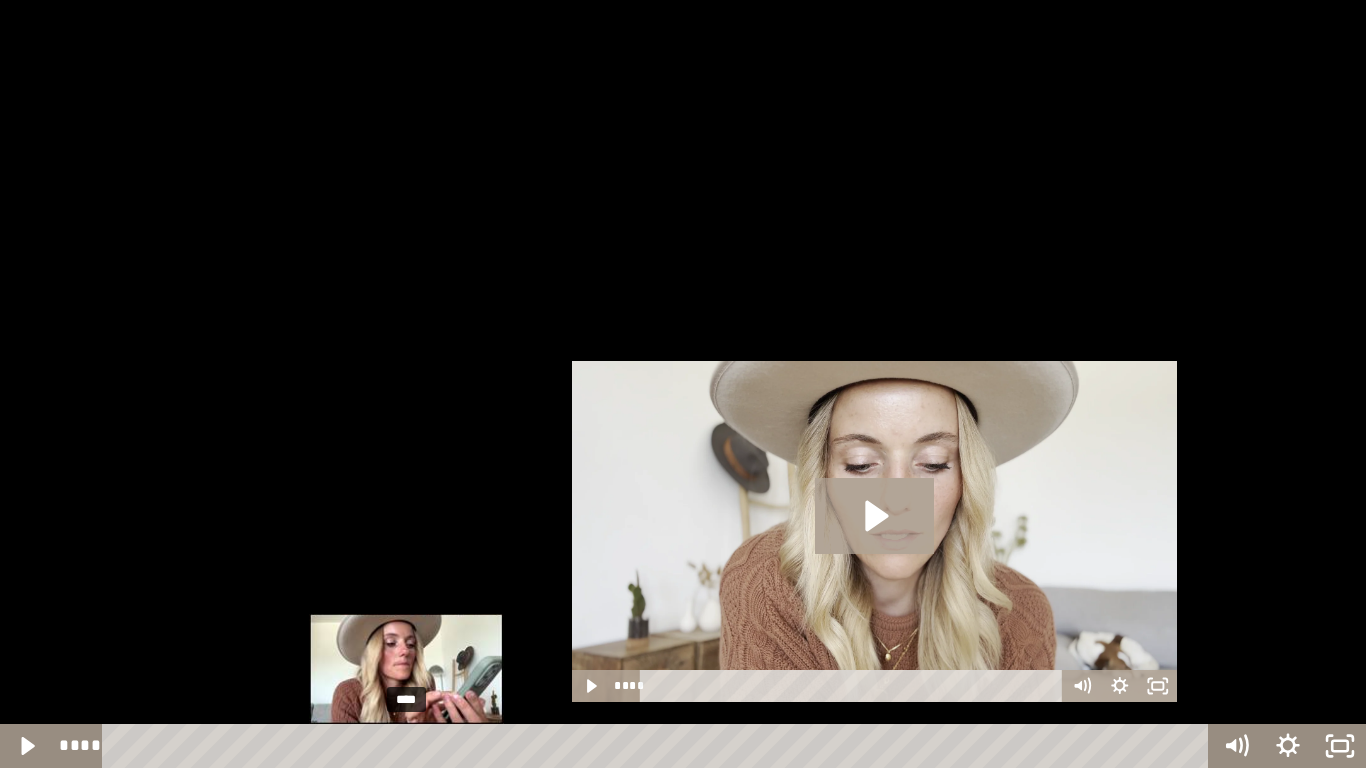 click on "****" at bounding box center (659, 746) 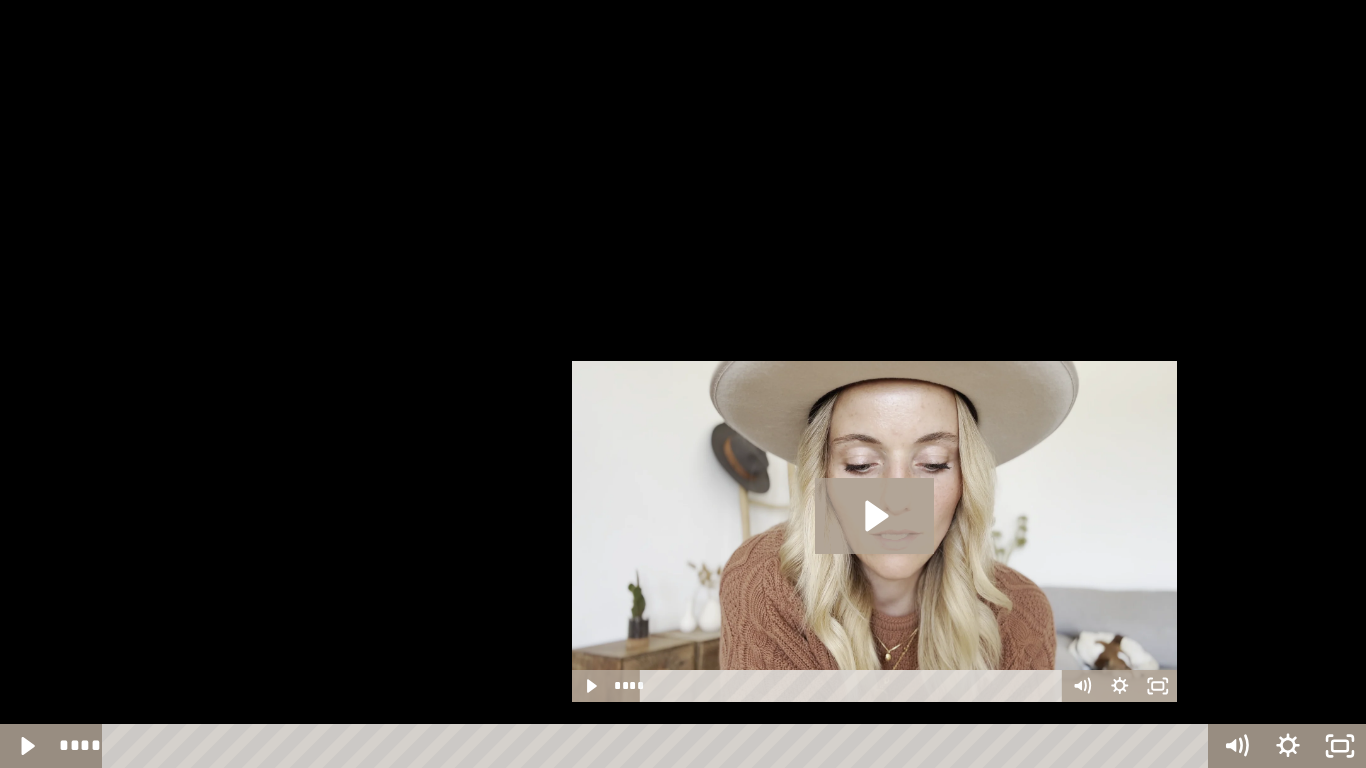 click at bounding box center (683, 384) 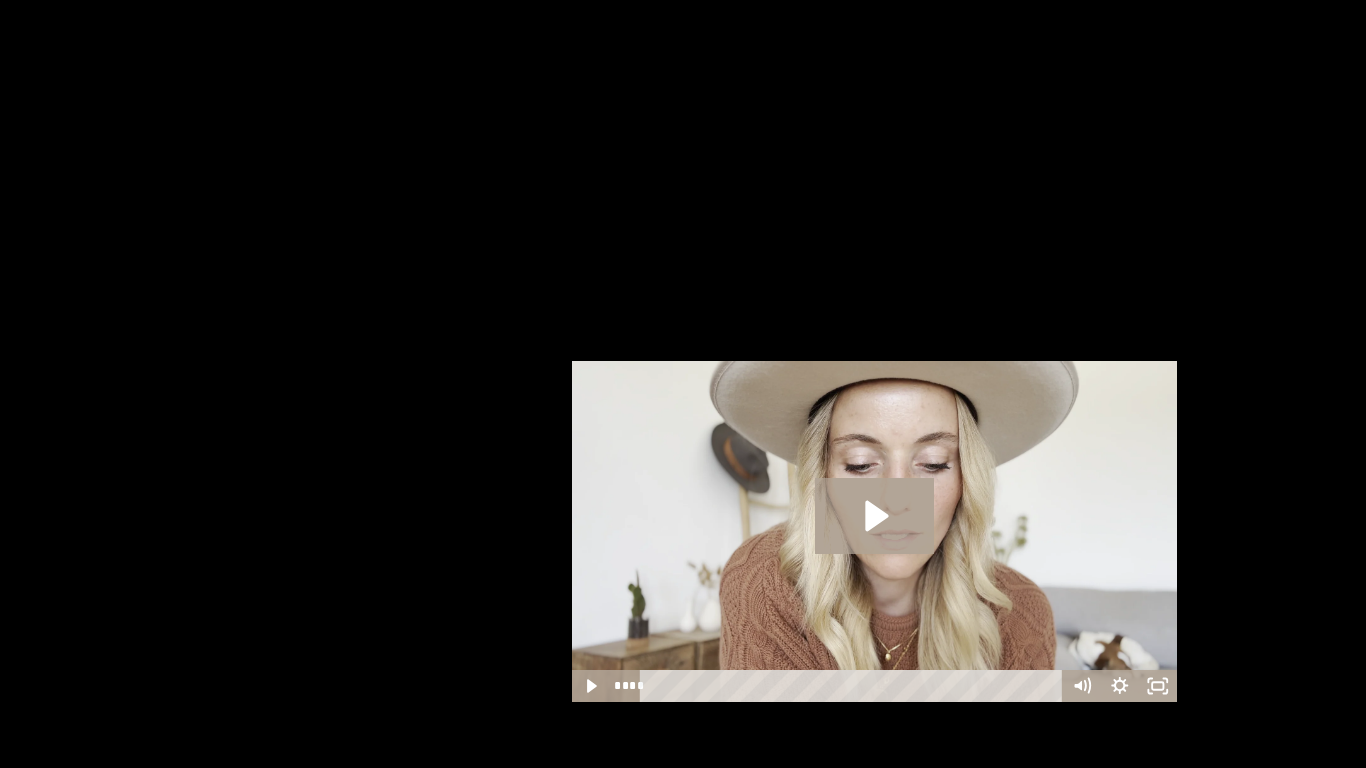 click at bounding box center (683, 384) 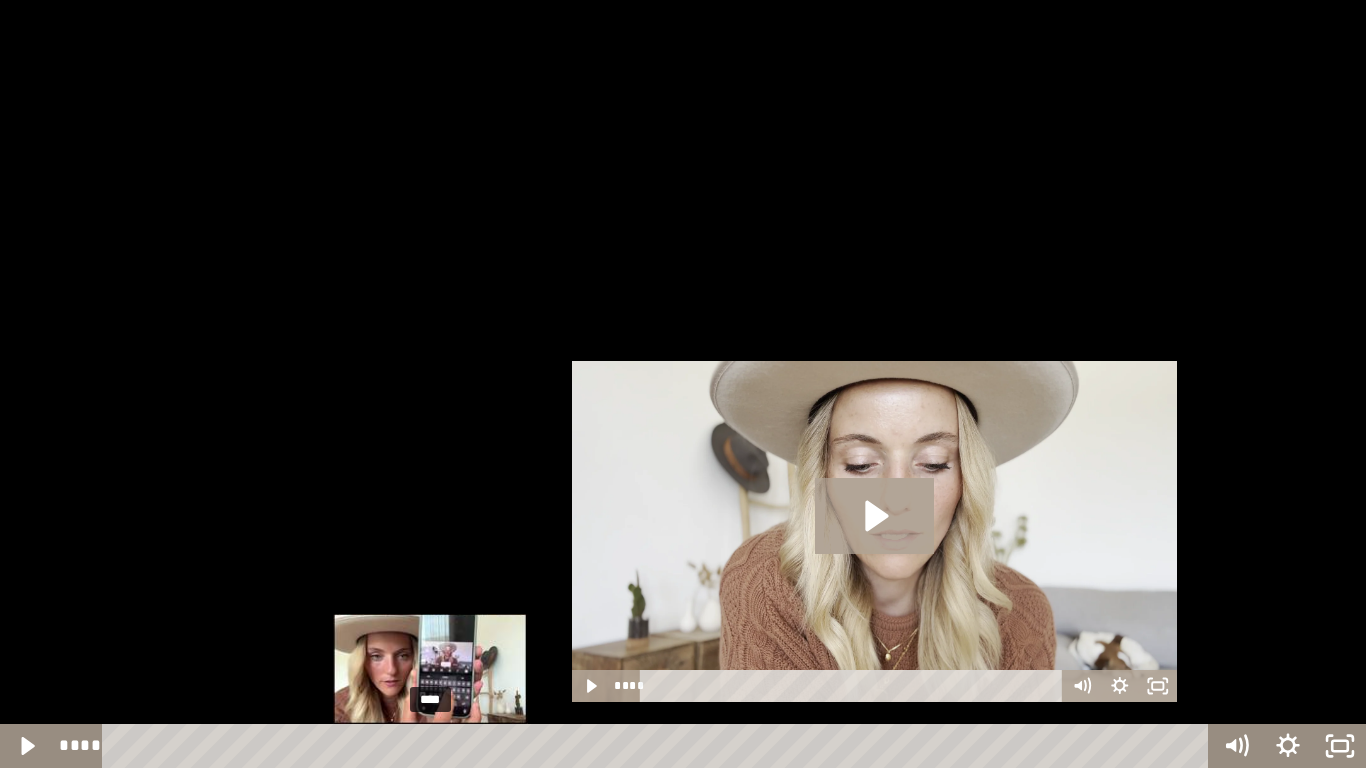 click at bounding box center [430, 746] 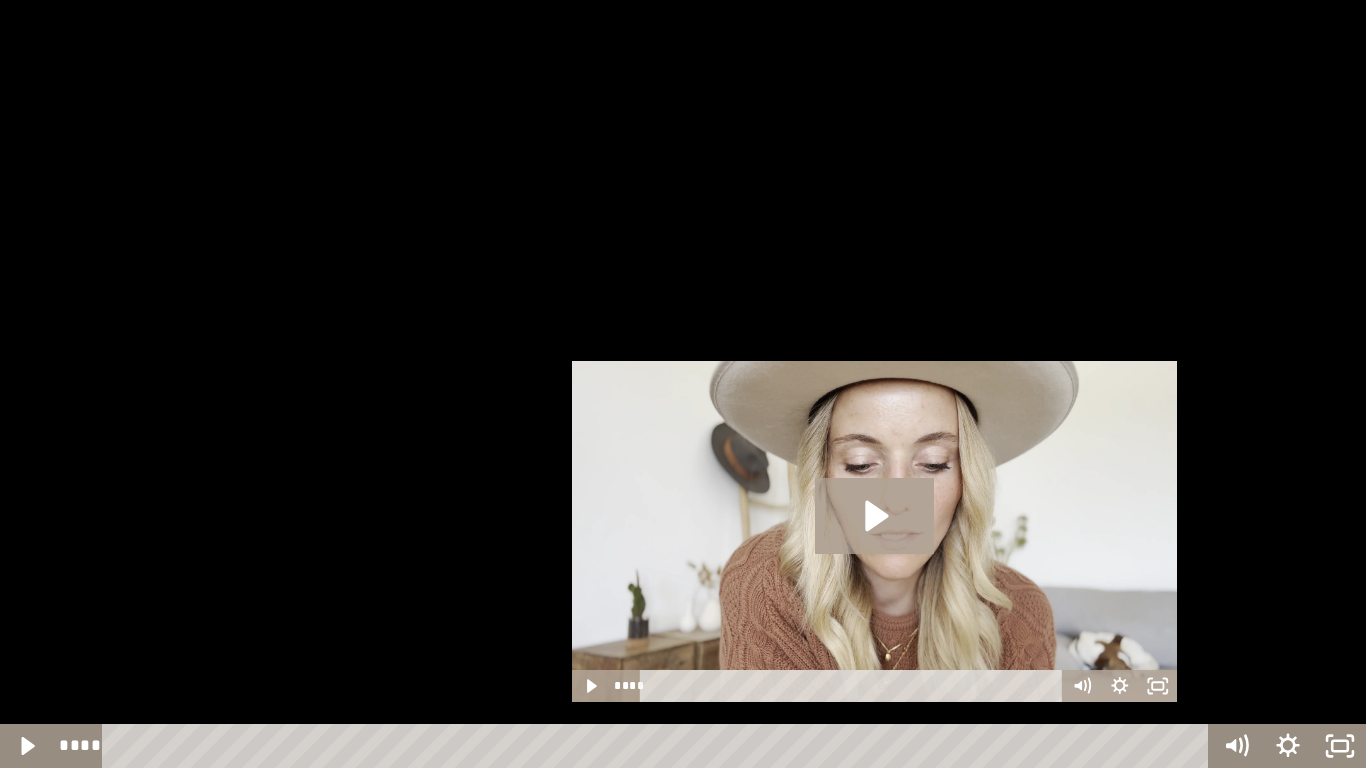 click at bounding box center [683, 384] 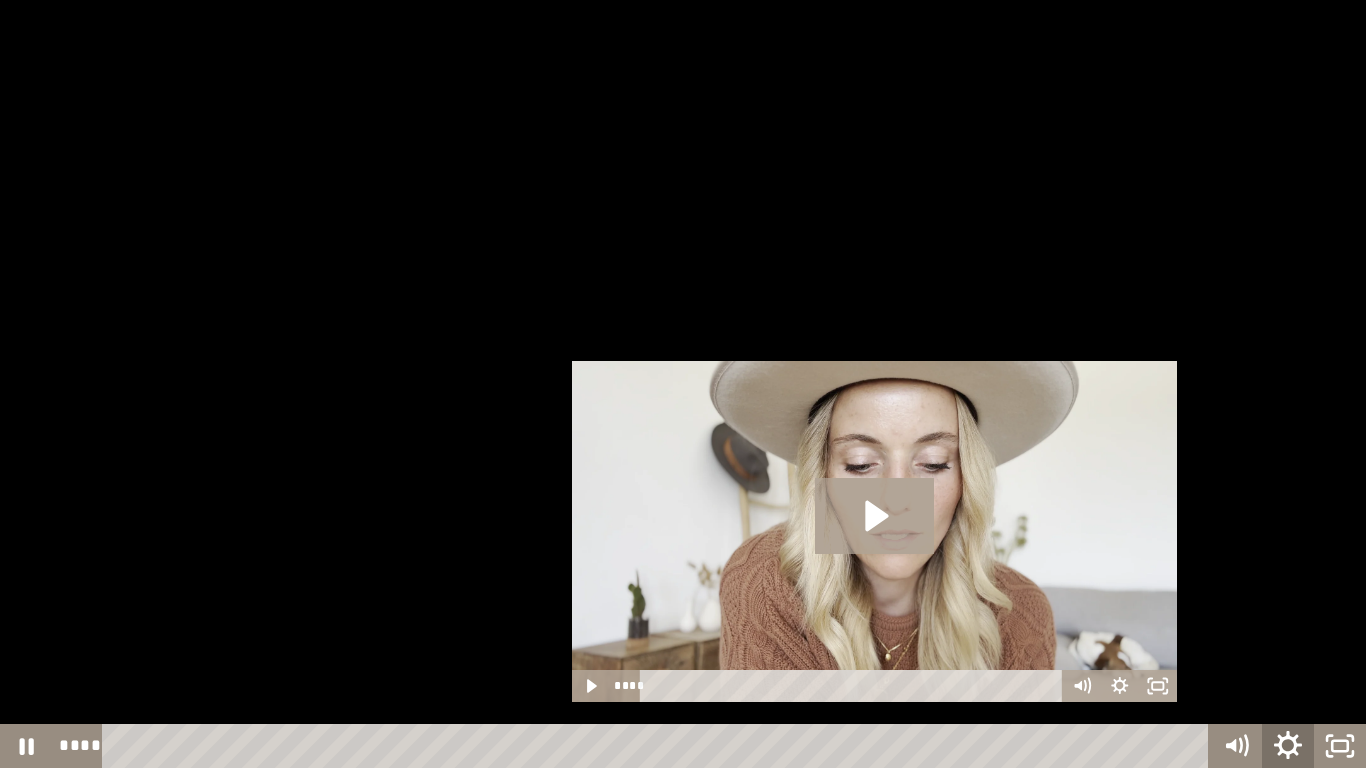 click 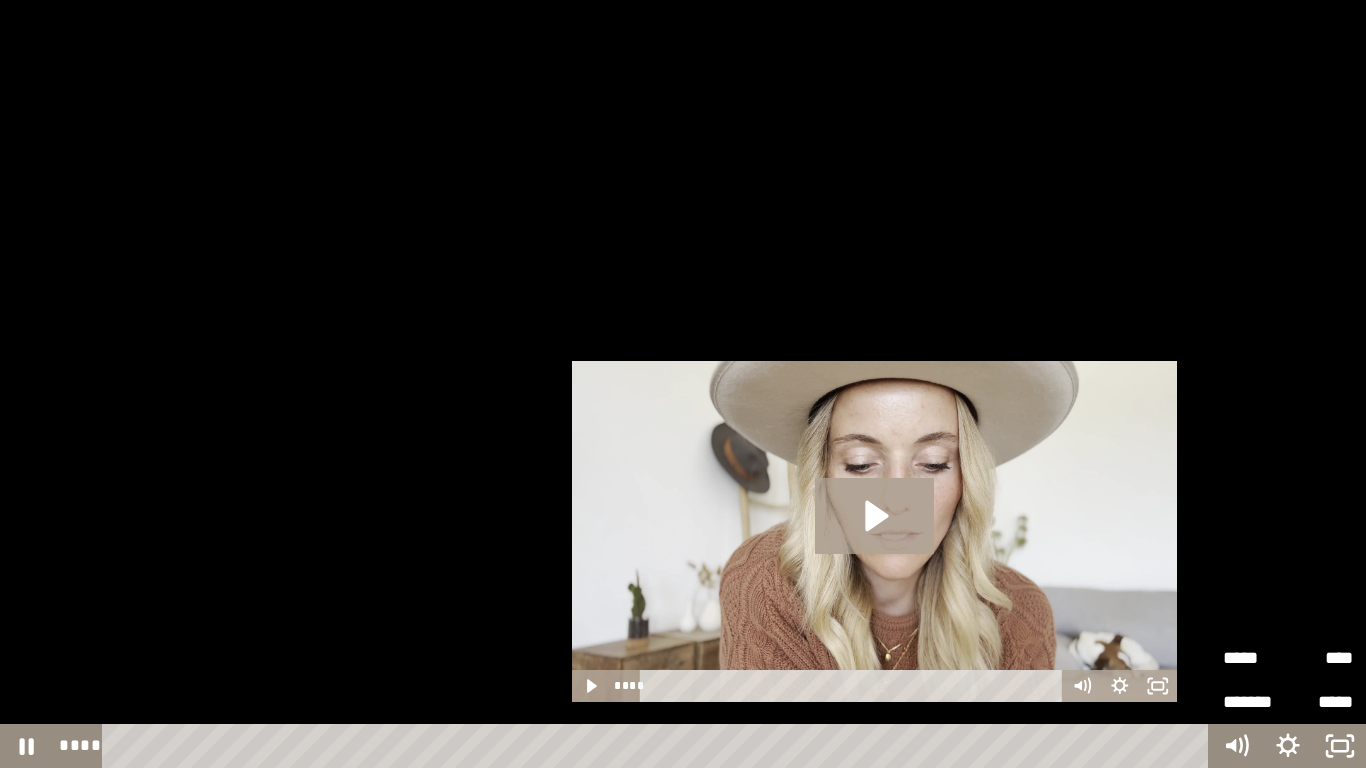 click on "****" at bounding box center (1320, 653) 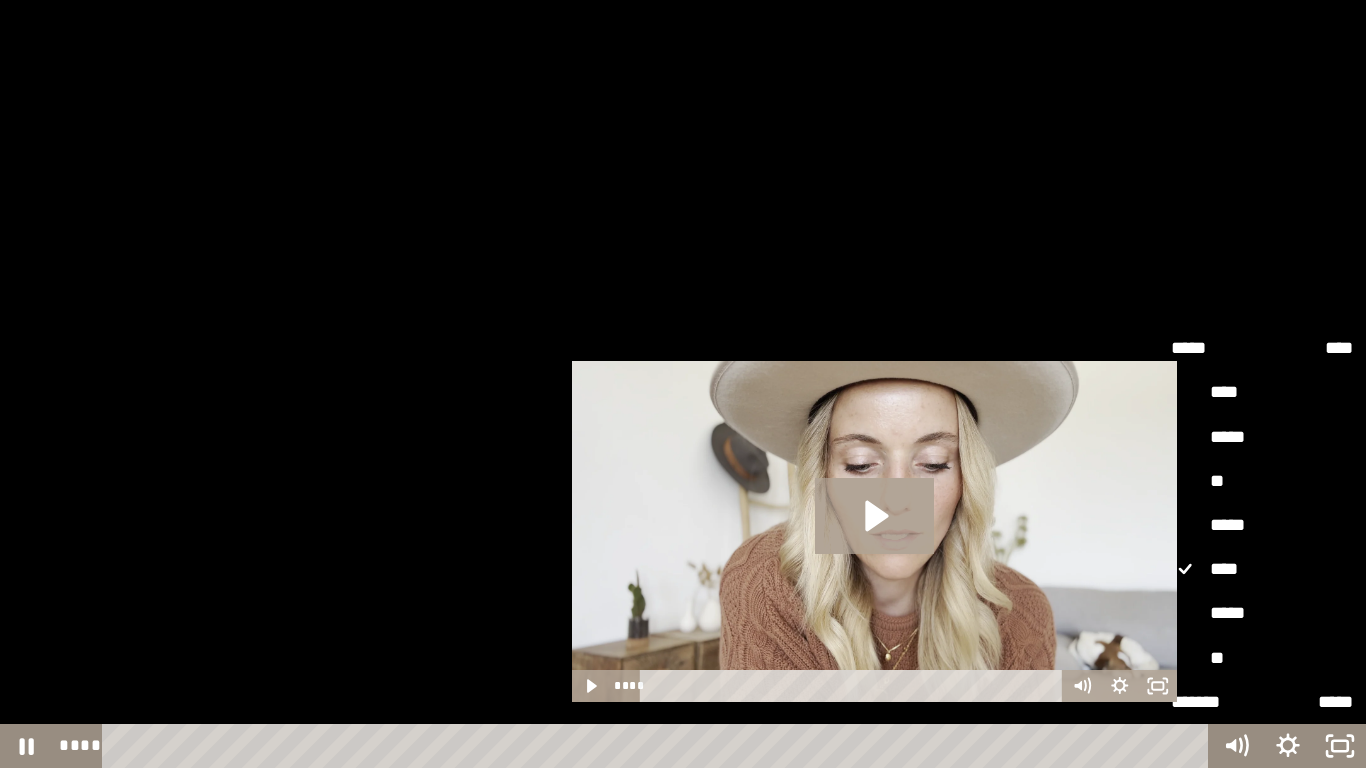 click on "*****" at bounding box center (1262, 614) 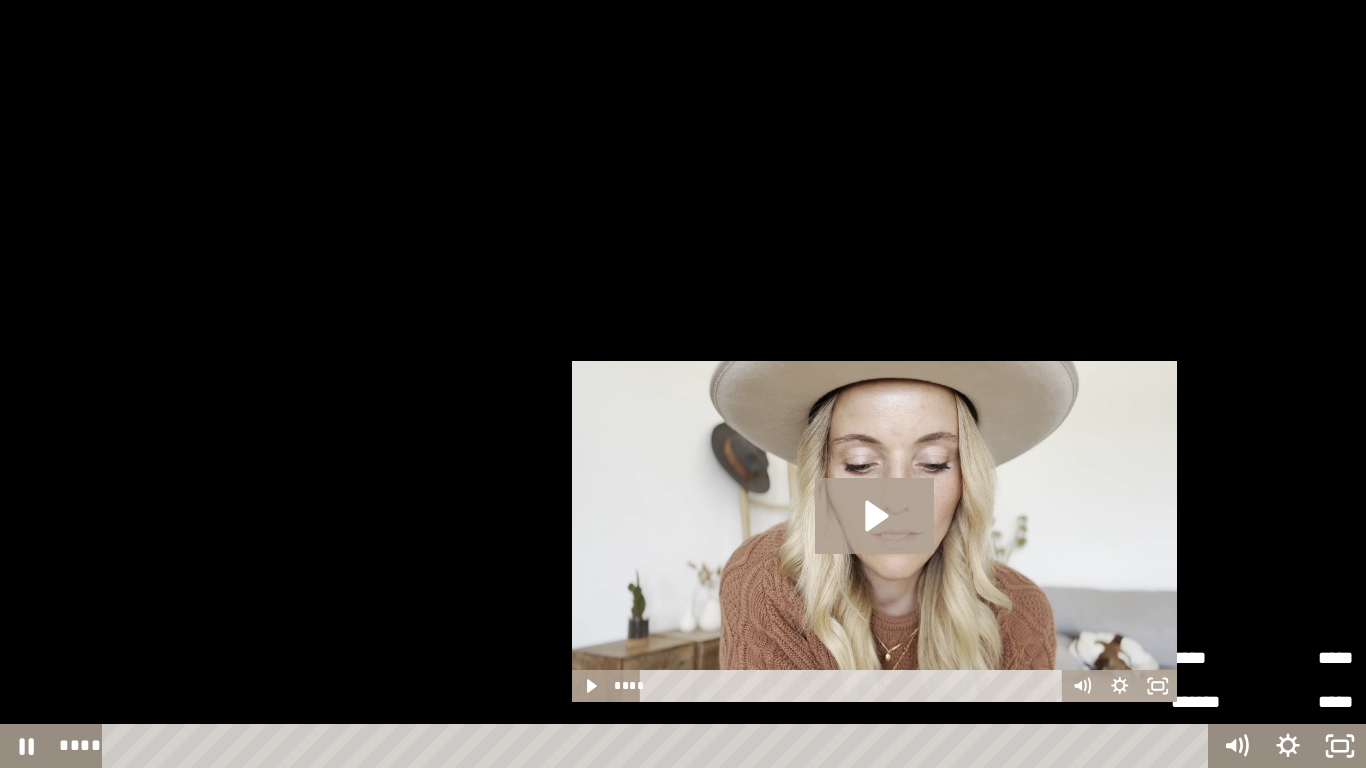 click at bounding box center (683, 384) 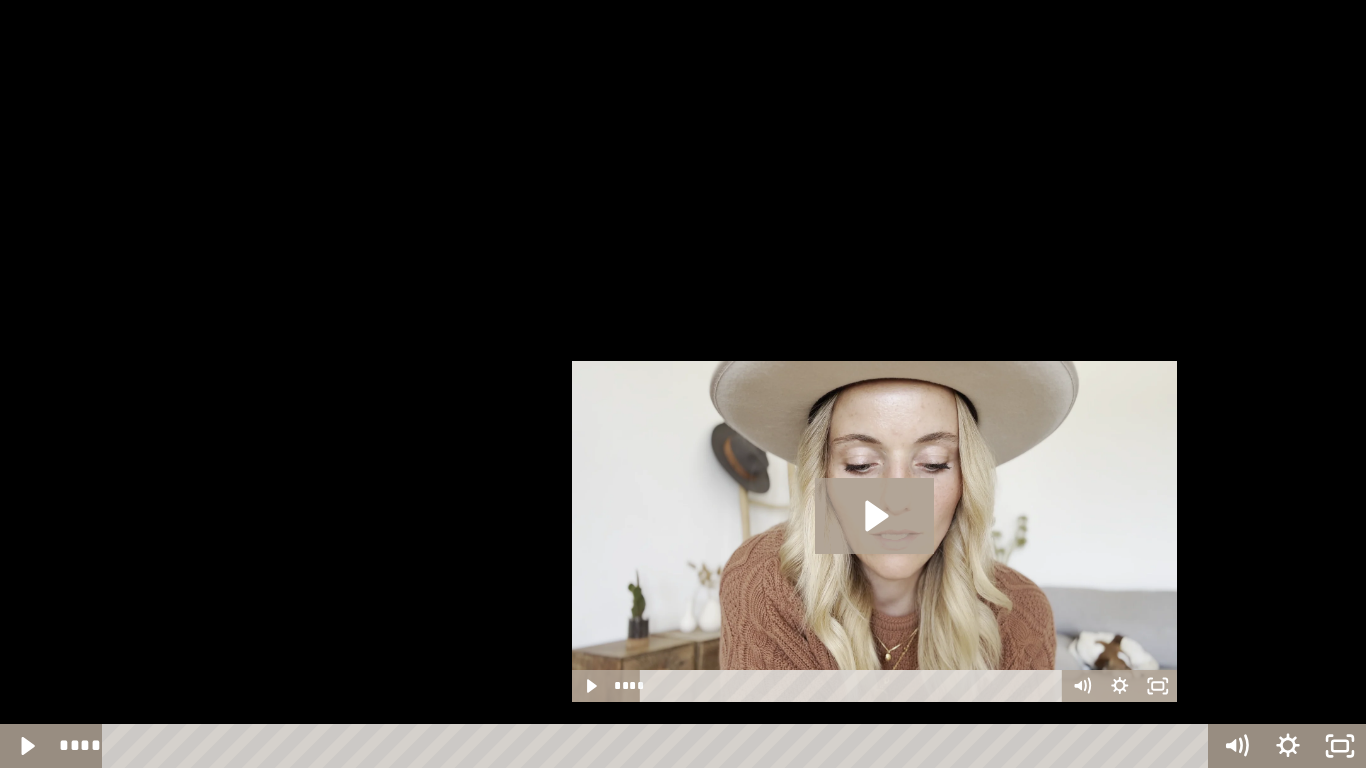 click at bounding box center [683, 384] 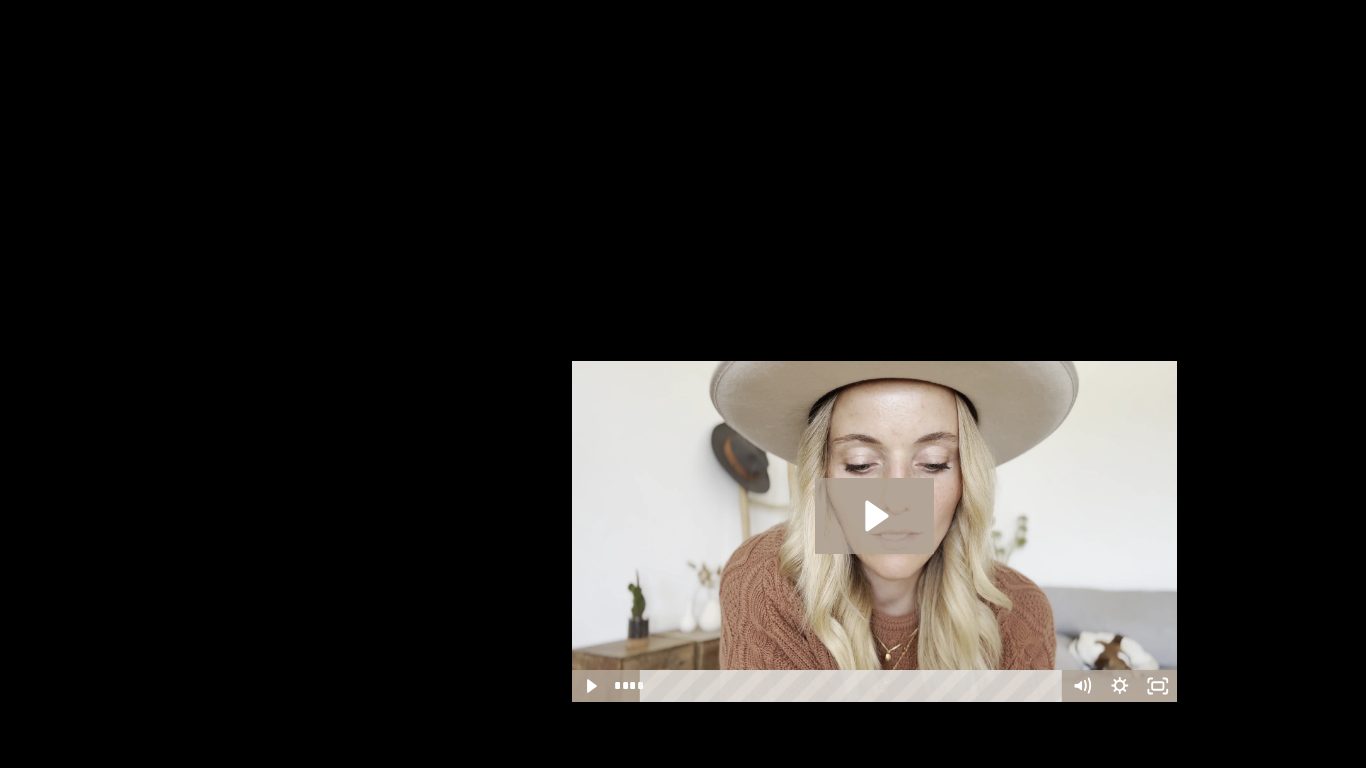 click at bounding box center (683, 384) 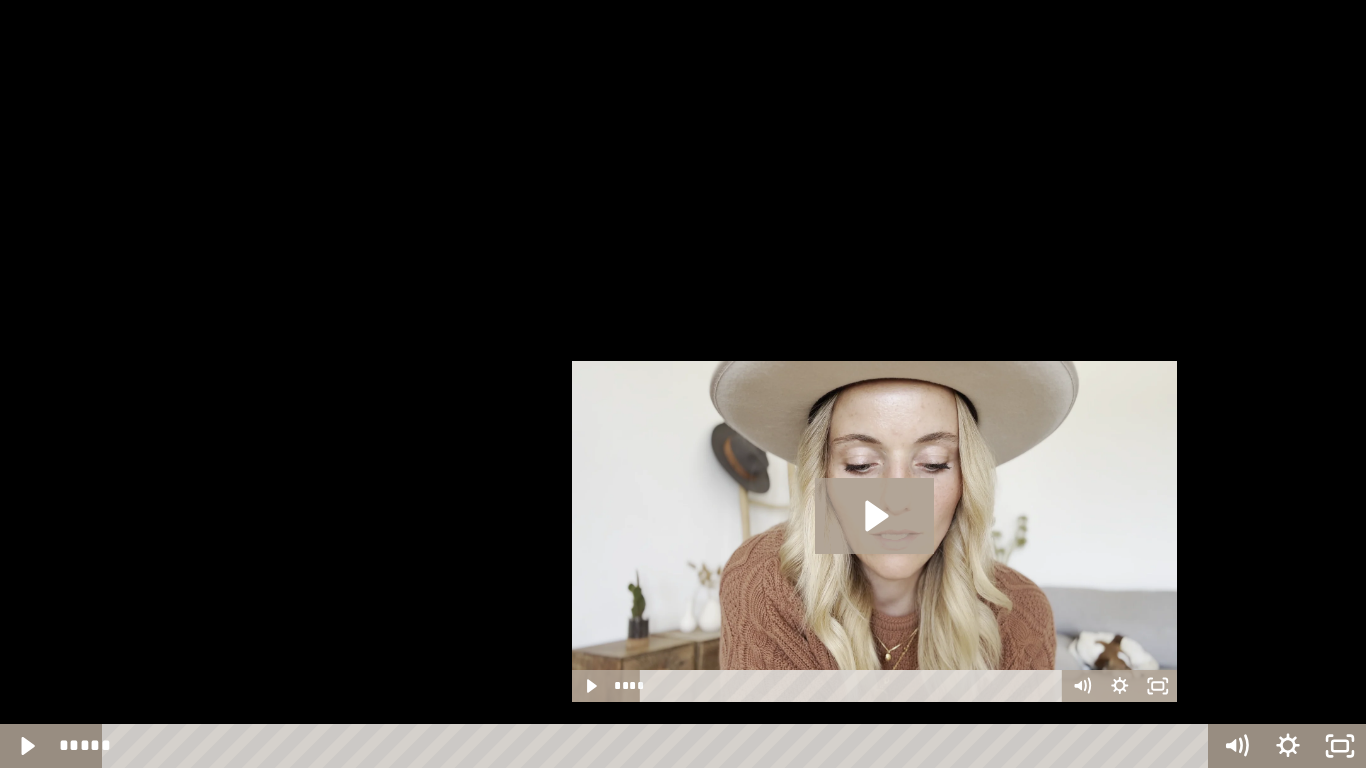click at bounding box center [683, 384] 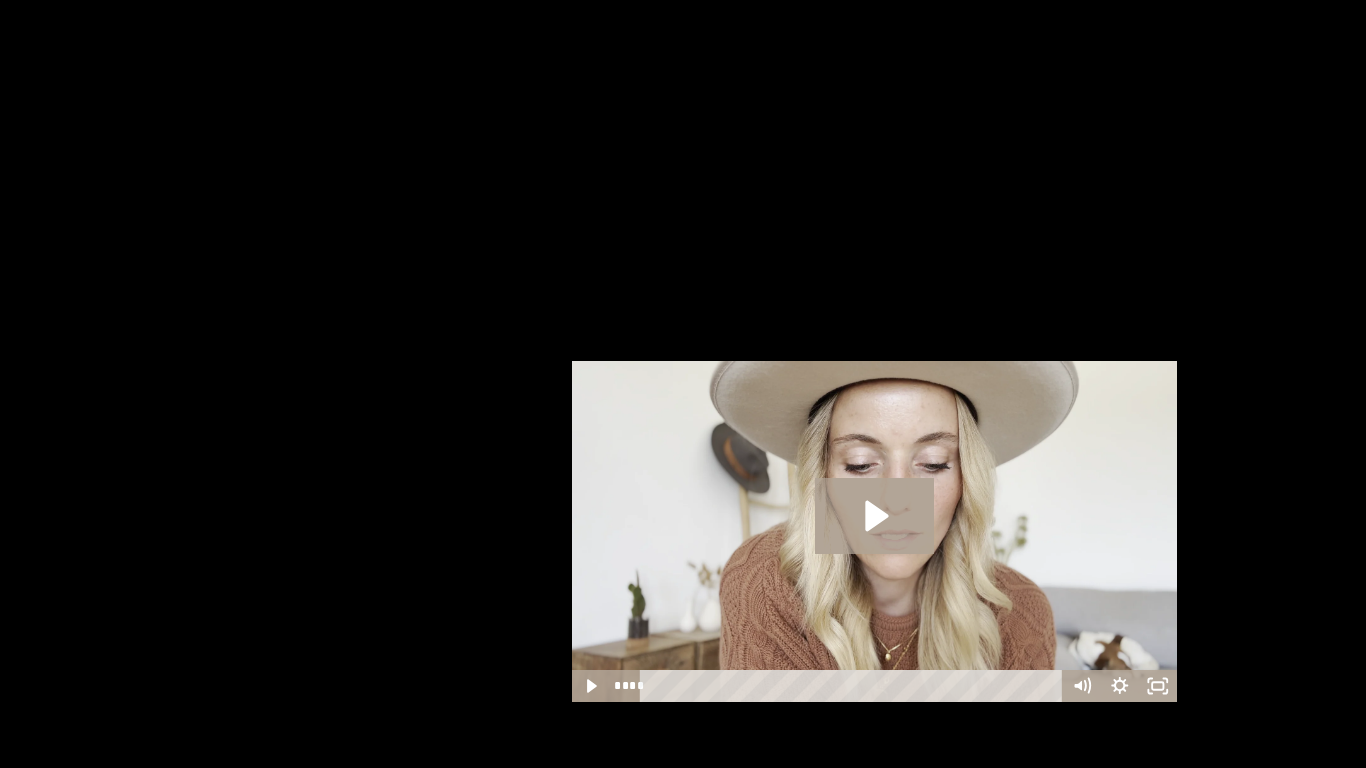 click at bounding box center [683, 384] 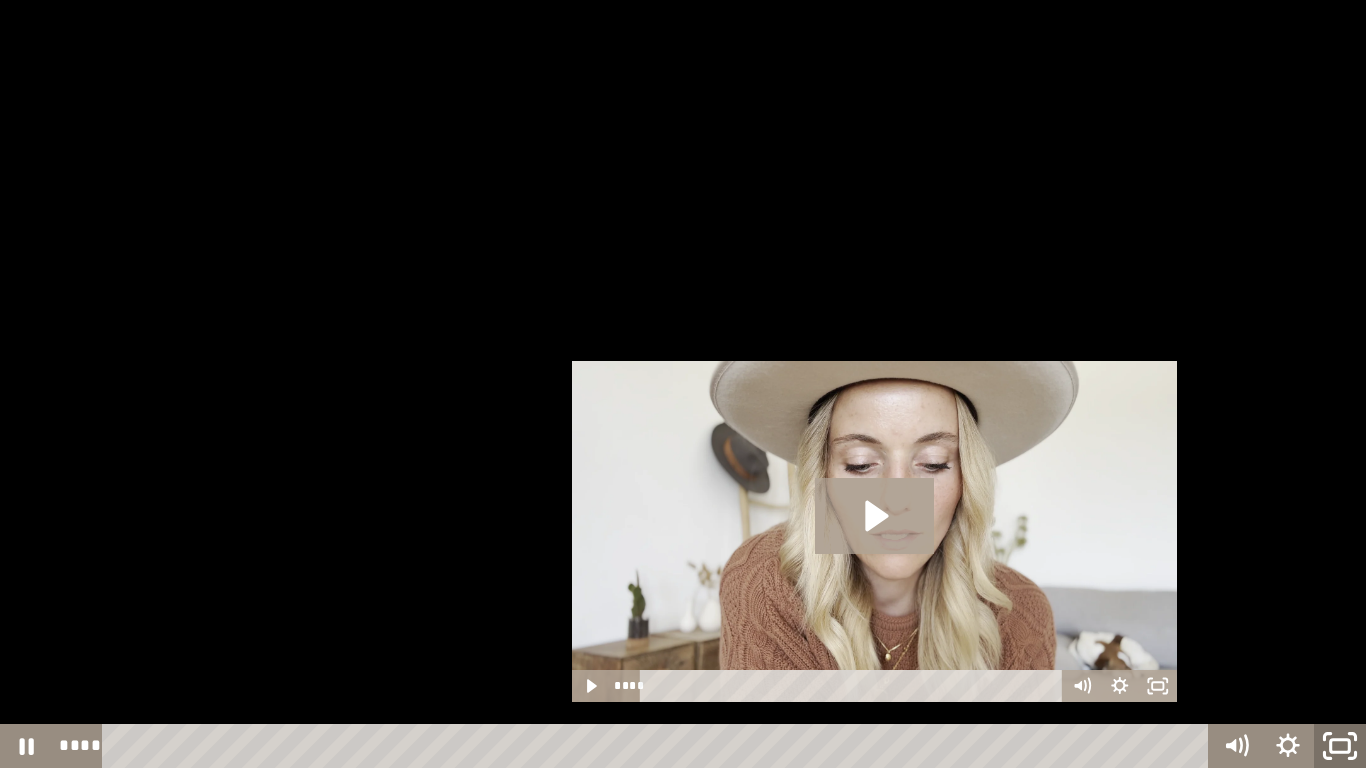 click 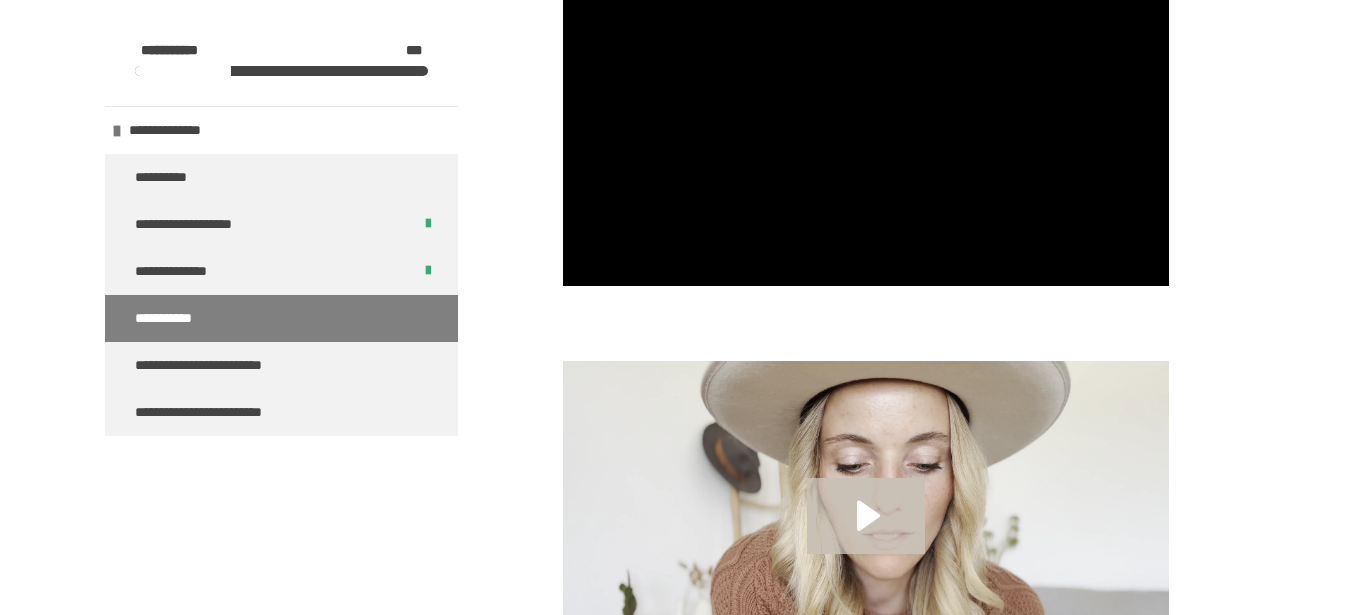 click 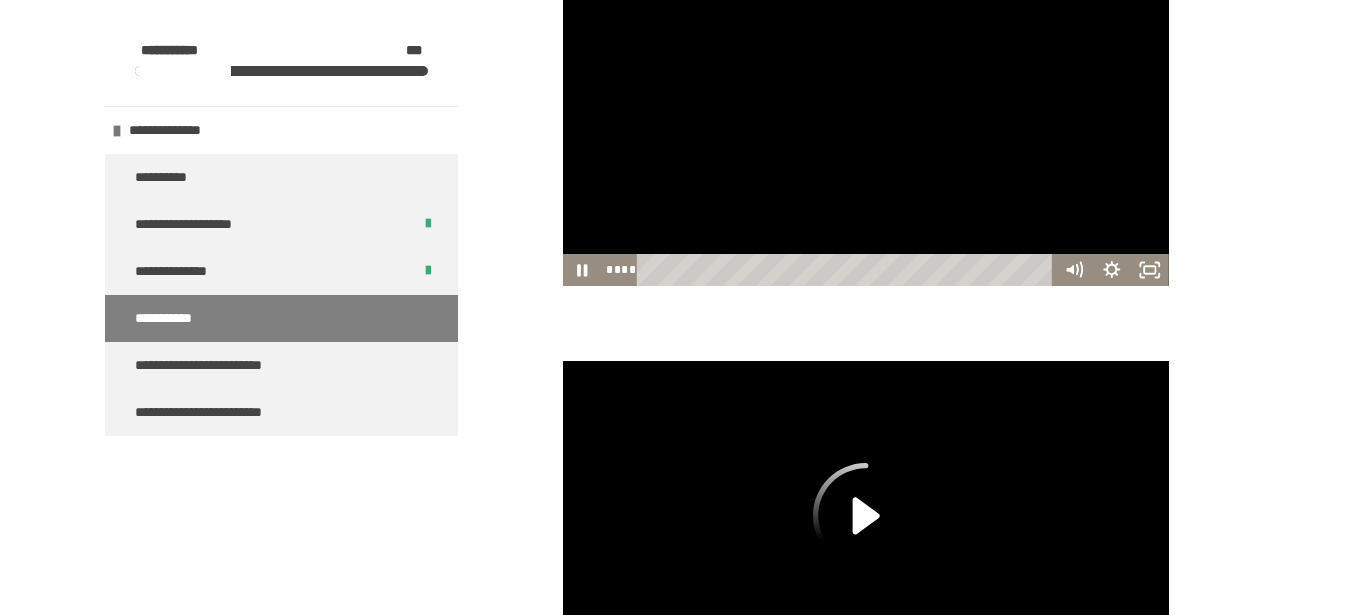 click at bounding box center (866, 115) 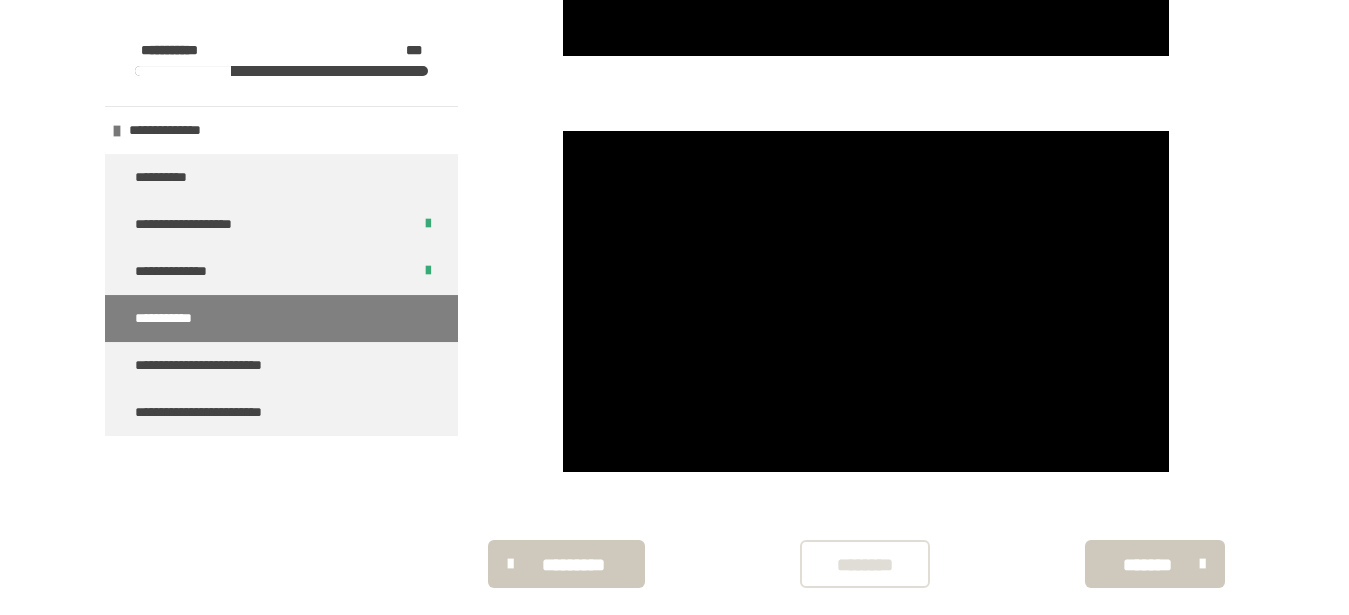 scroll, scrollTop: 1086, scrollLeft: 0, axis: vertical 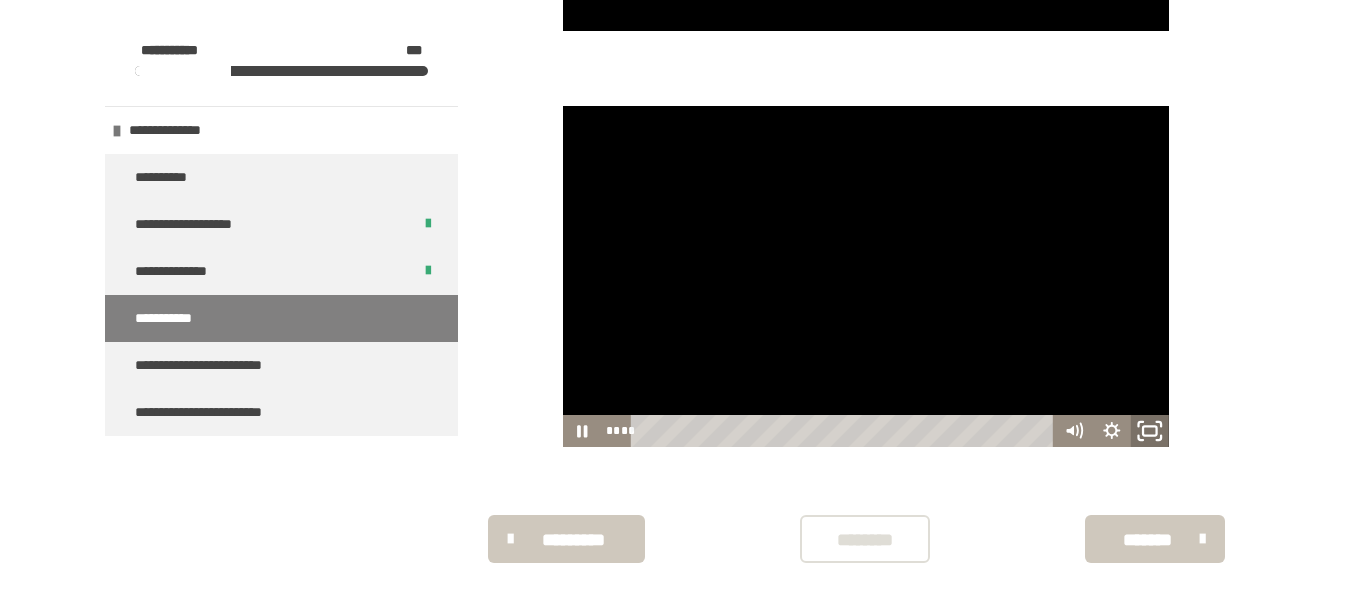 click 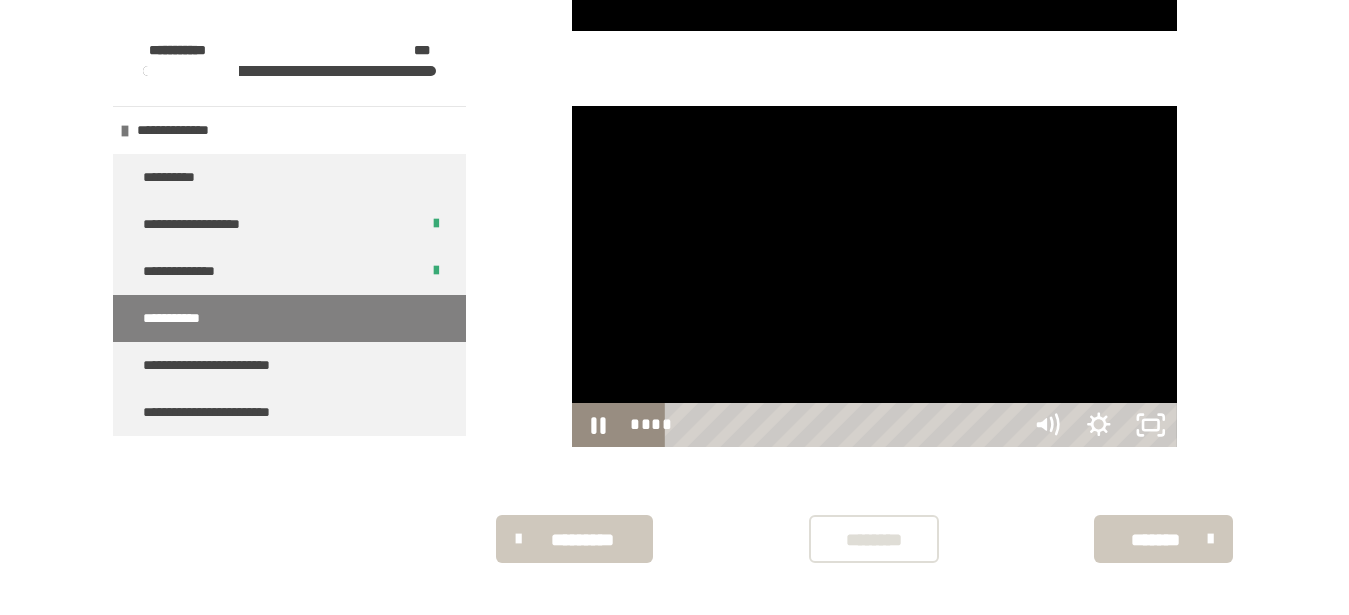 scroll, scrollTop: 941, scrollLeft: 0, axis: vertical 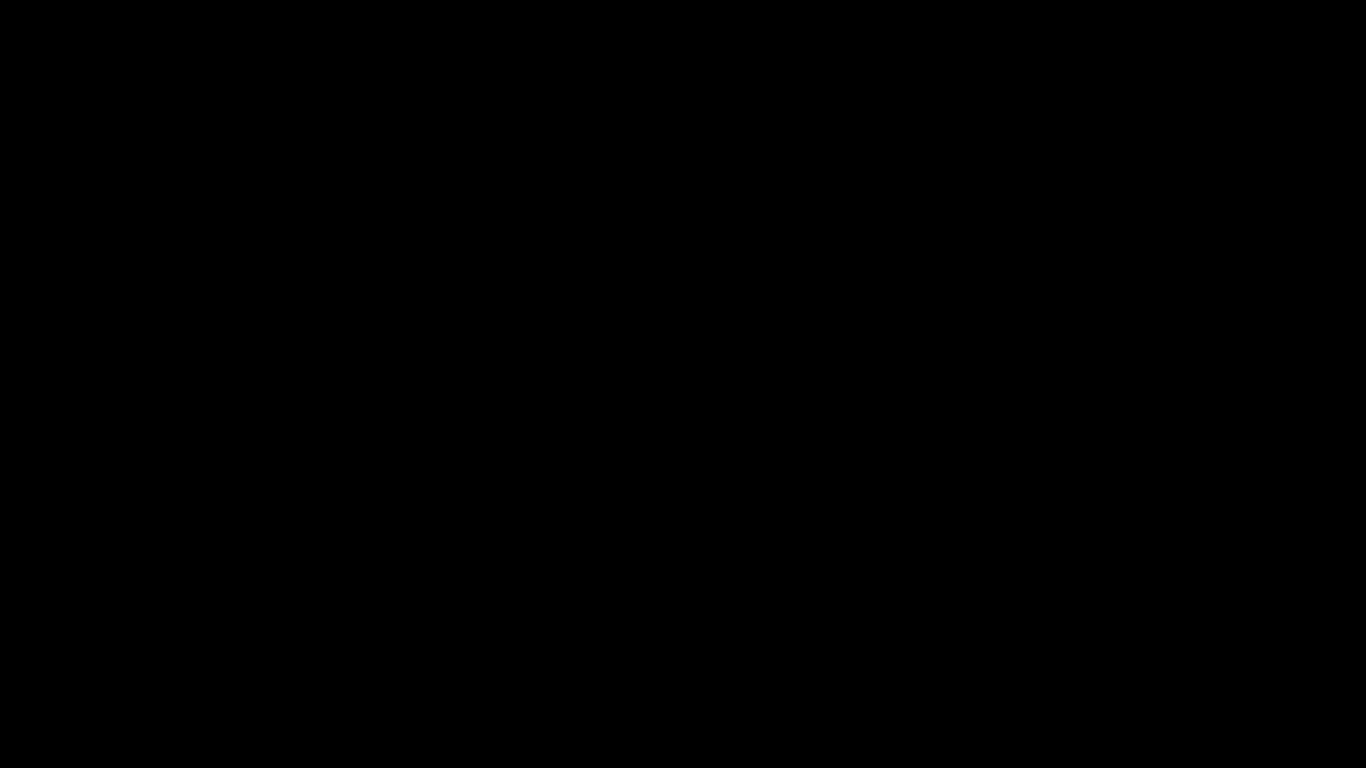 click at bounding box center (683, 384) 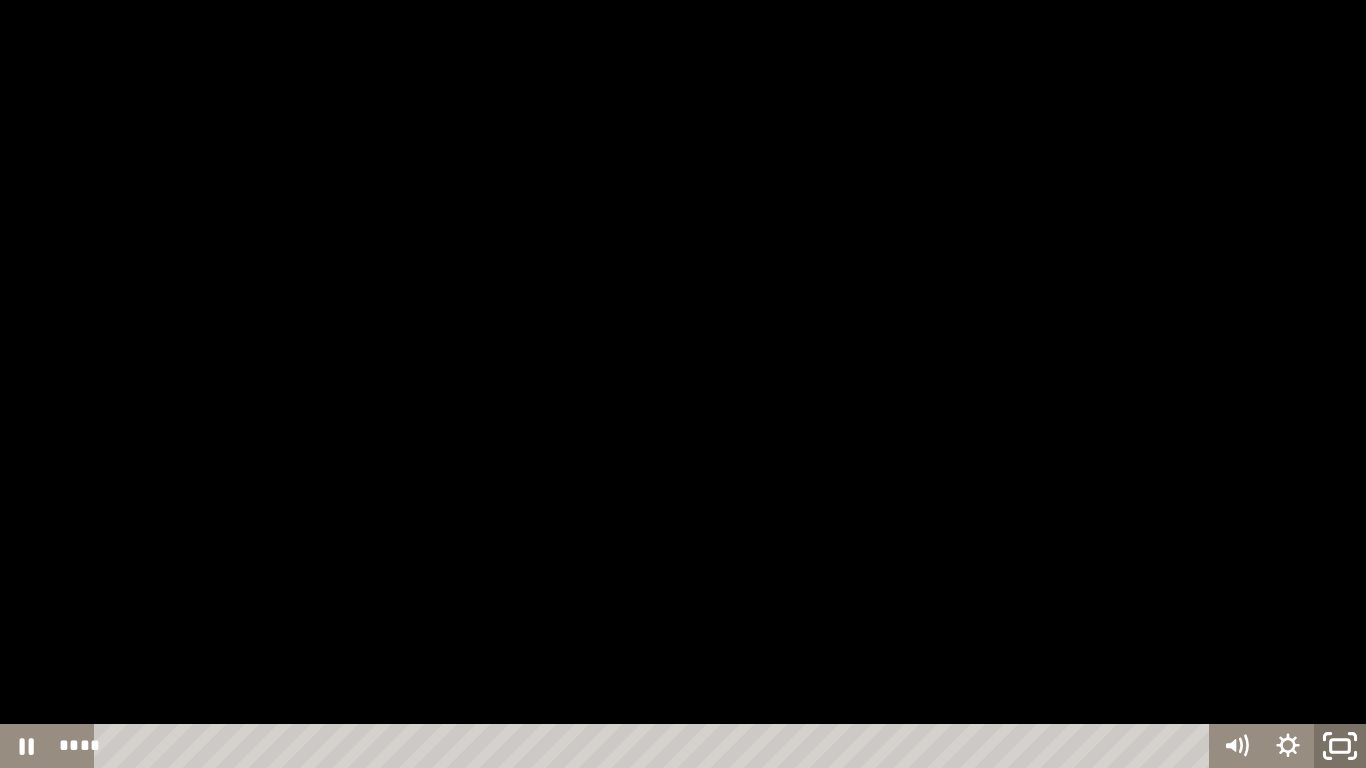 click 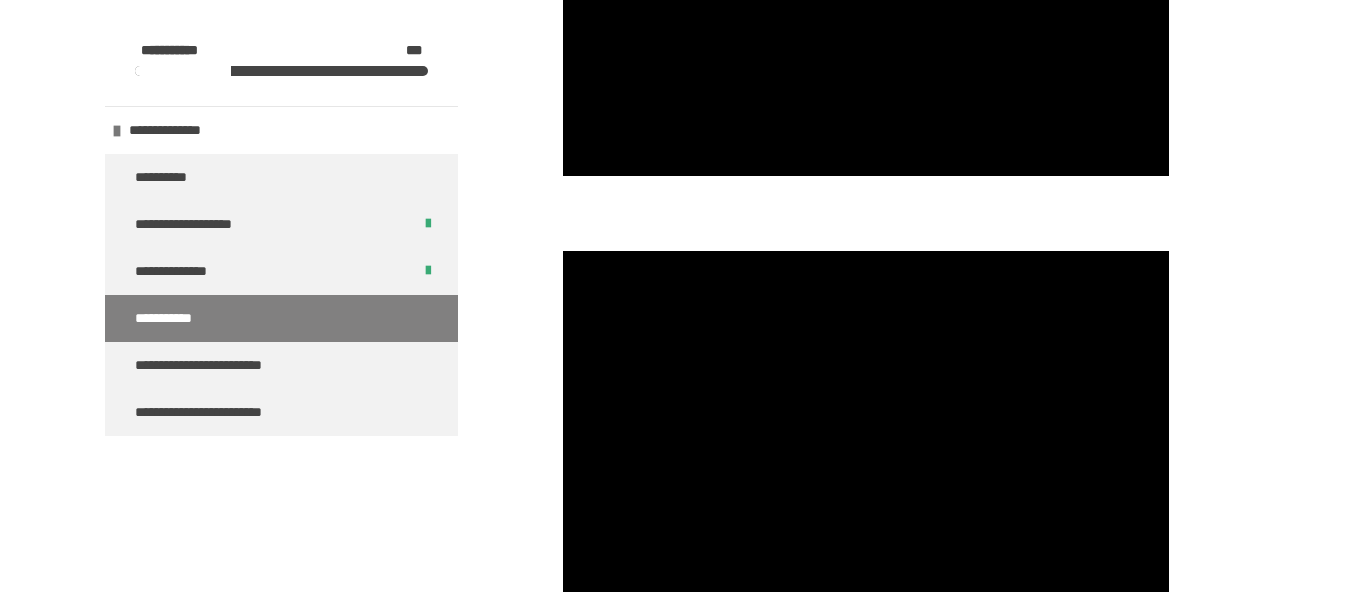 scroll, scrollTop: 1094, scrollLeft: 0, axis: vertical 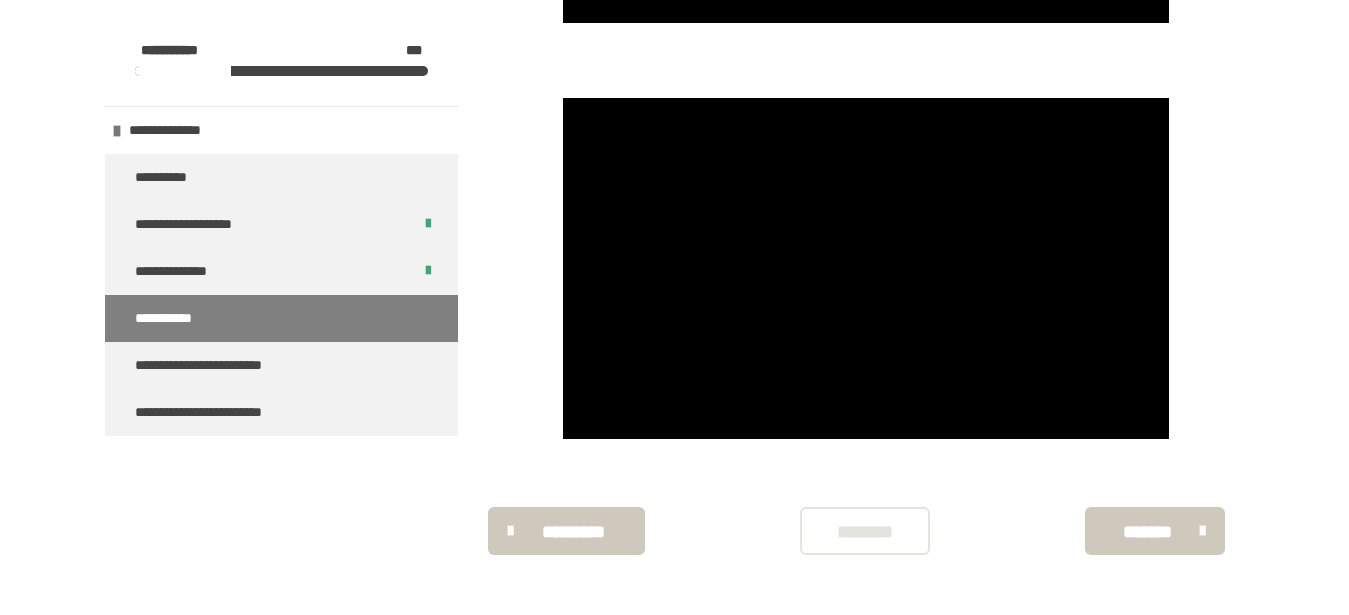 click on "********" at bounding box center [865, 532] 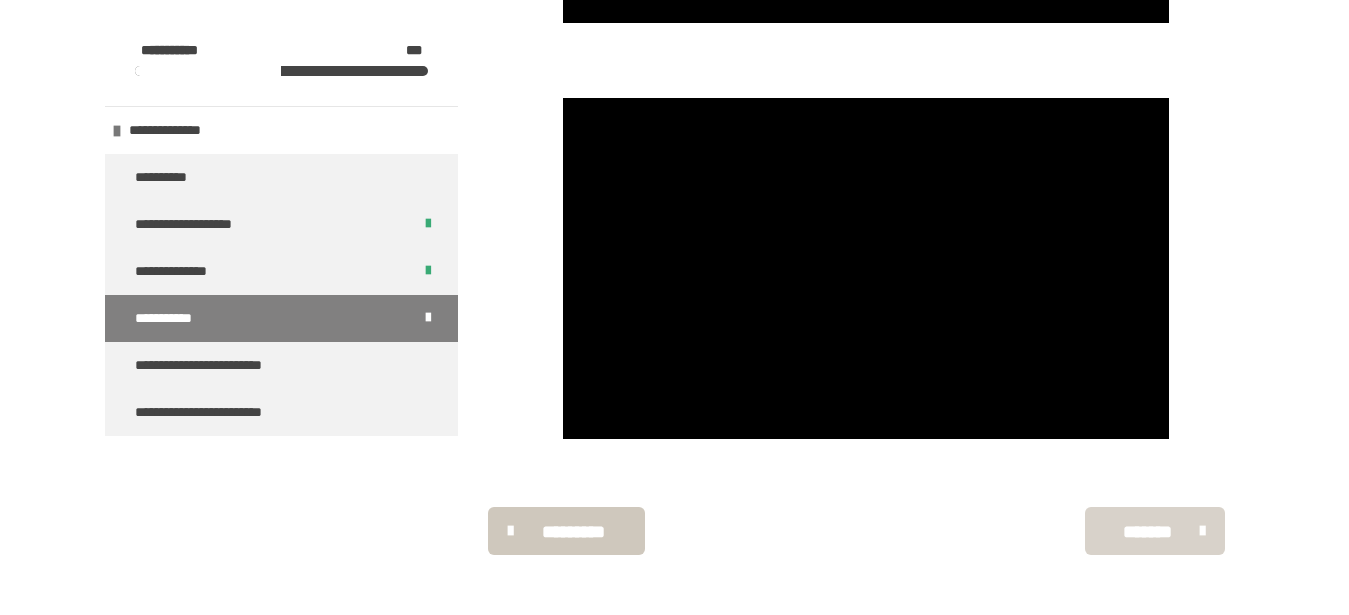 click on "*******" at bounding box center (1147, 532) 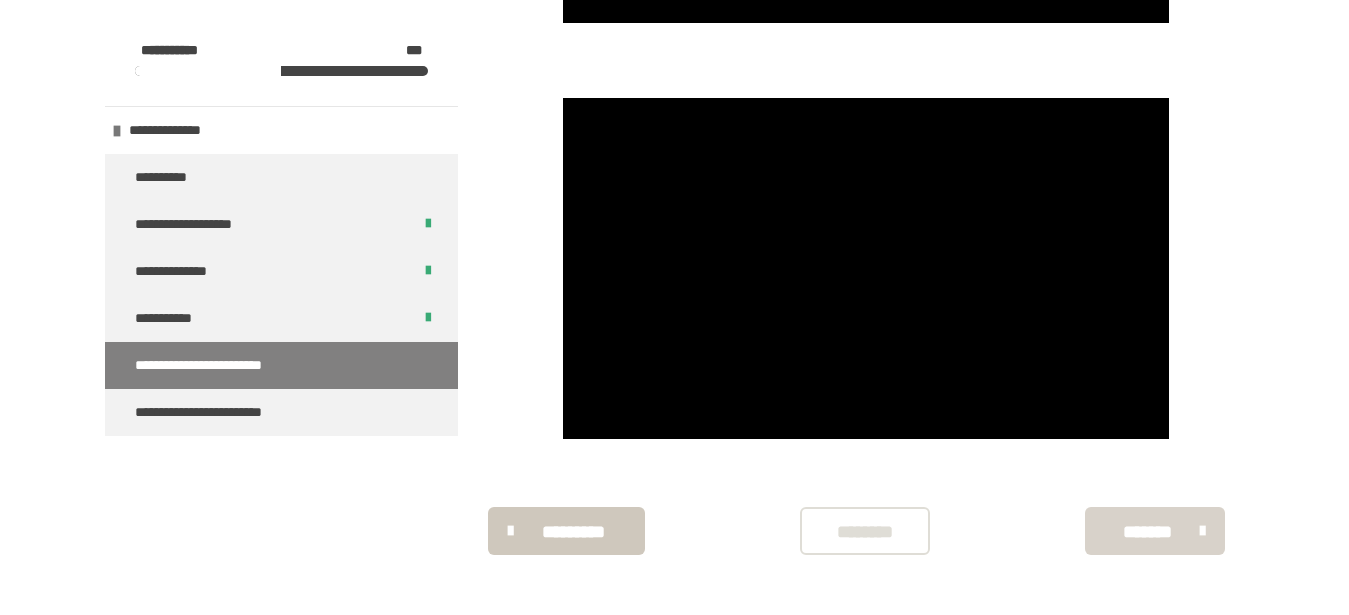 scroll, scrollTop: 340, scrollLeft: 0, axis: vertical 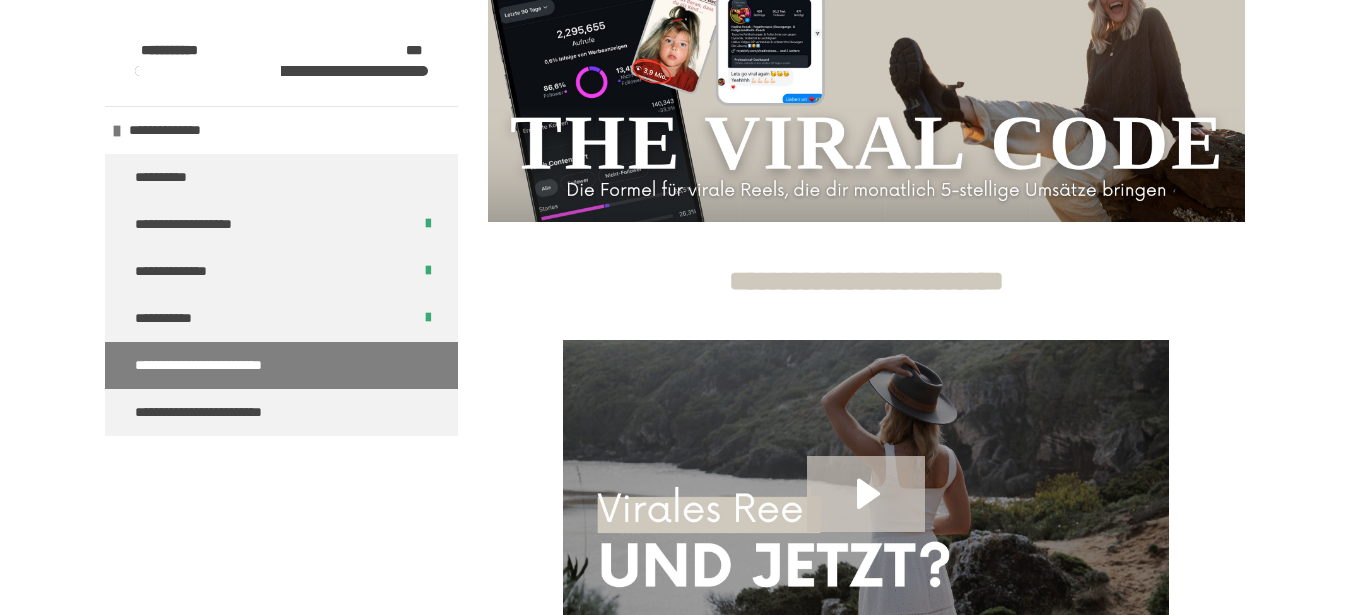 click 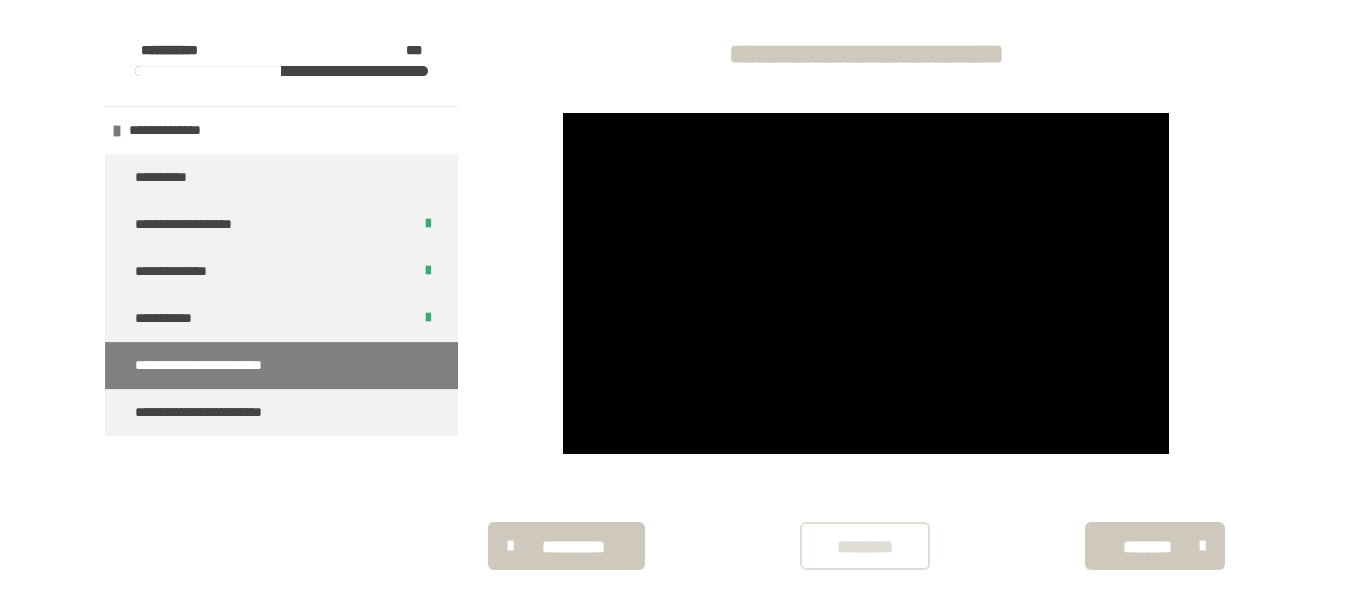 scroll, scrollTop: 582, scrollLeft: 0, axis: vertical 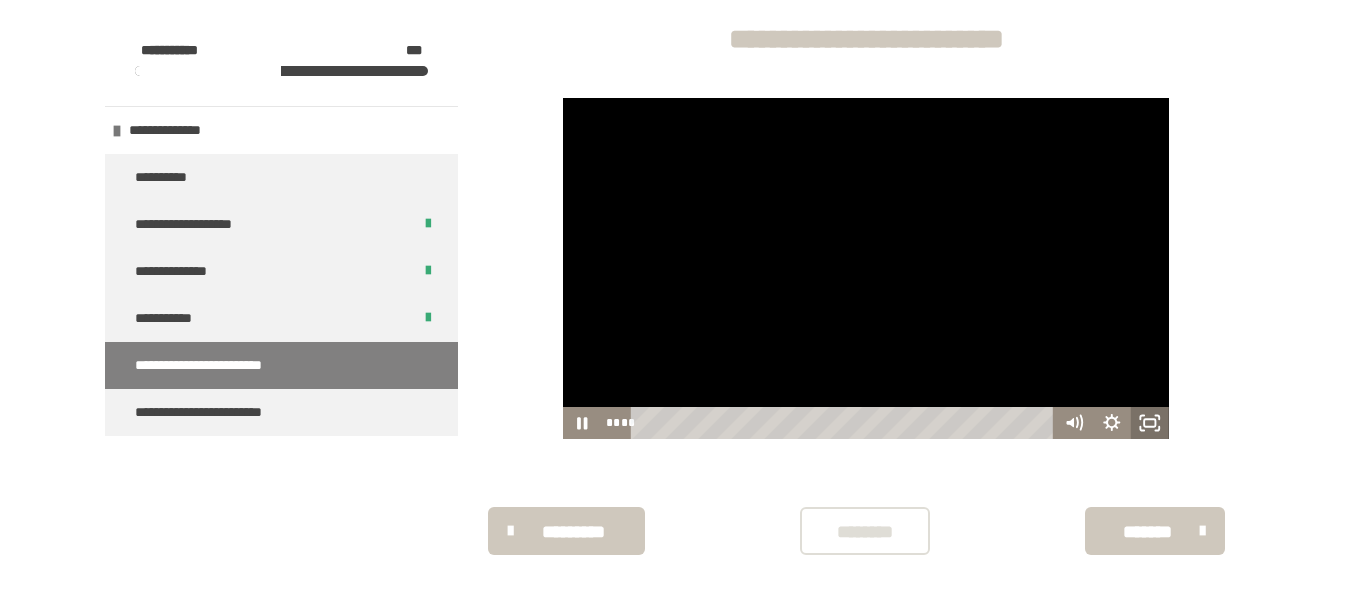 click 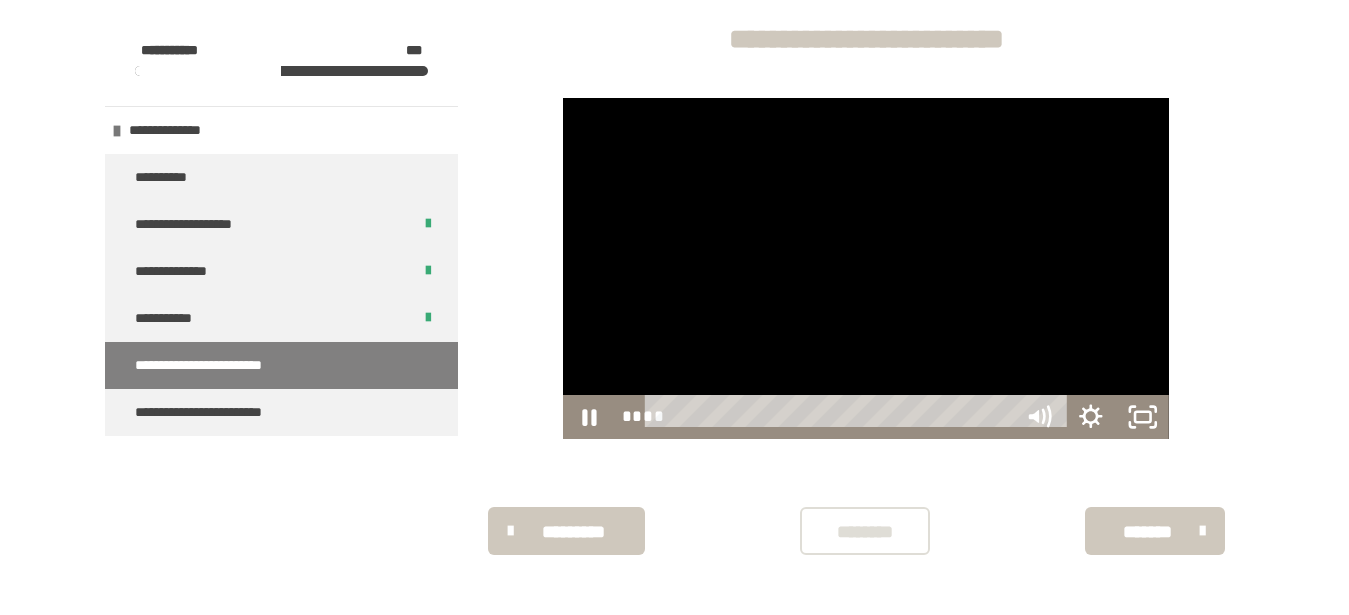 scroll, scrollTop: 429, scrollLeft: 0, axis: vertical 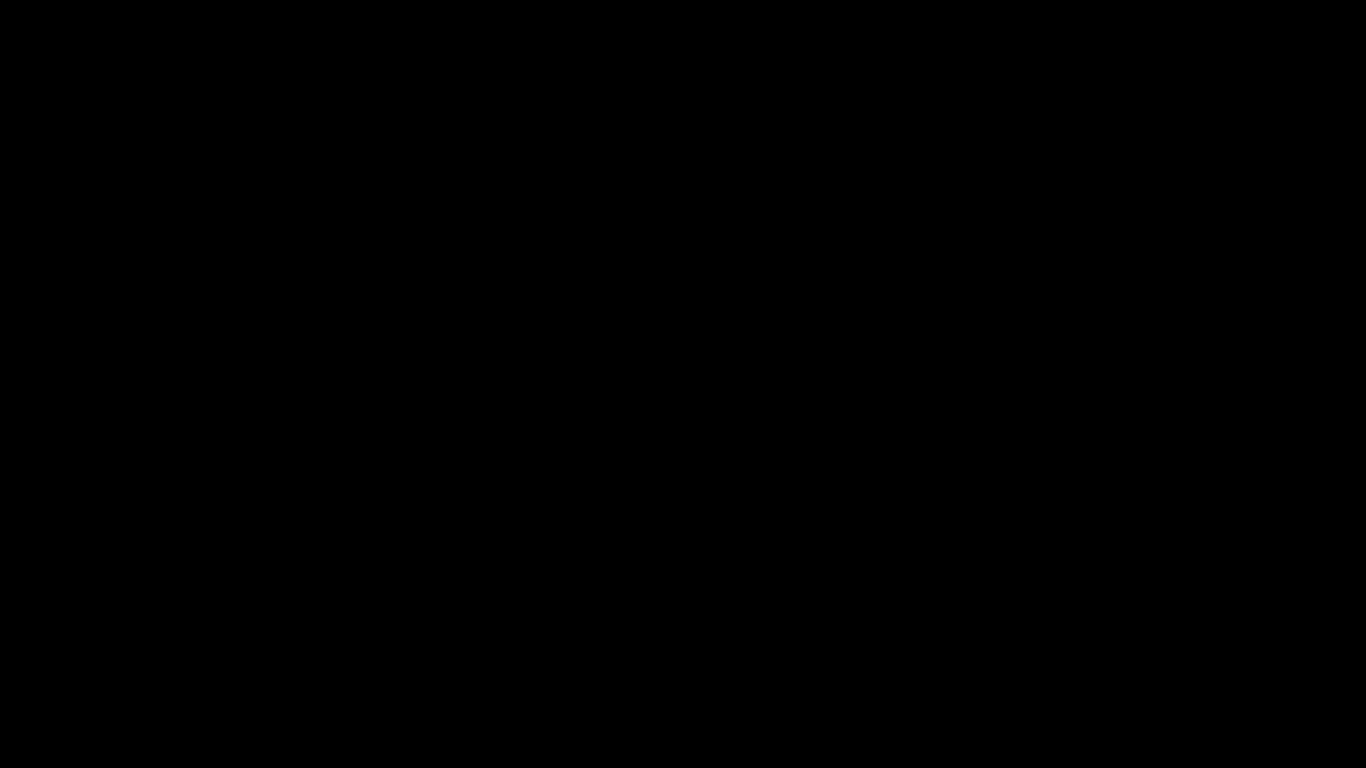click at bounding box center (683, 384) 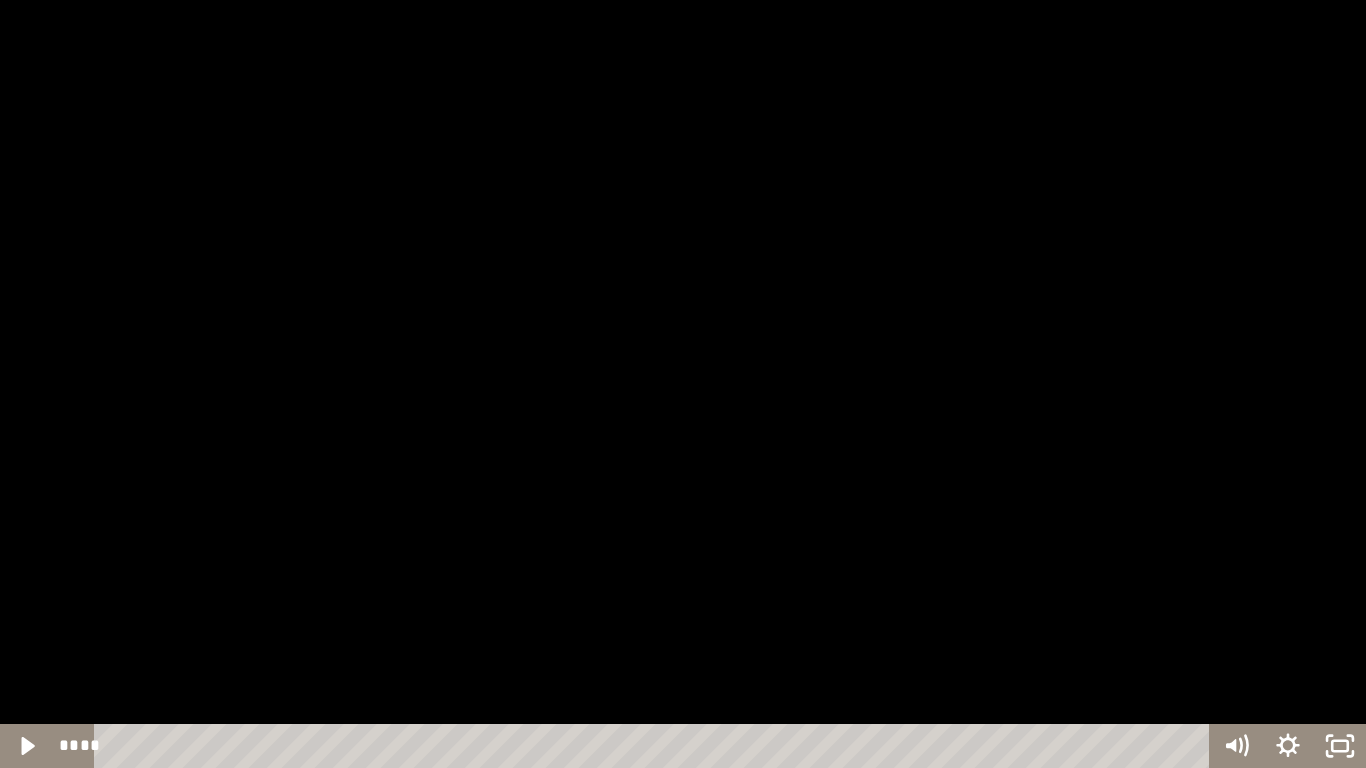 click at bounding box center (683, 384) 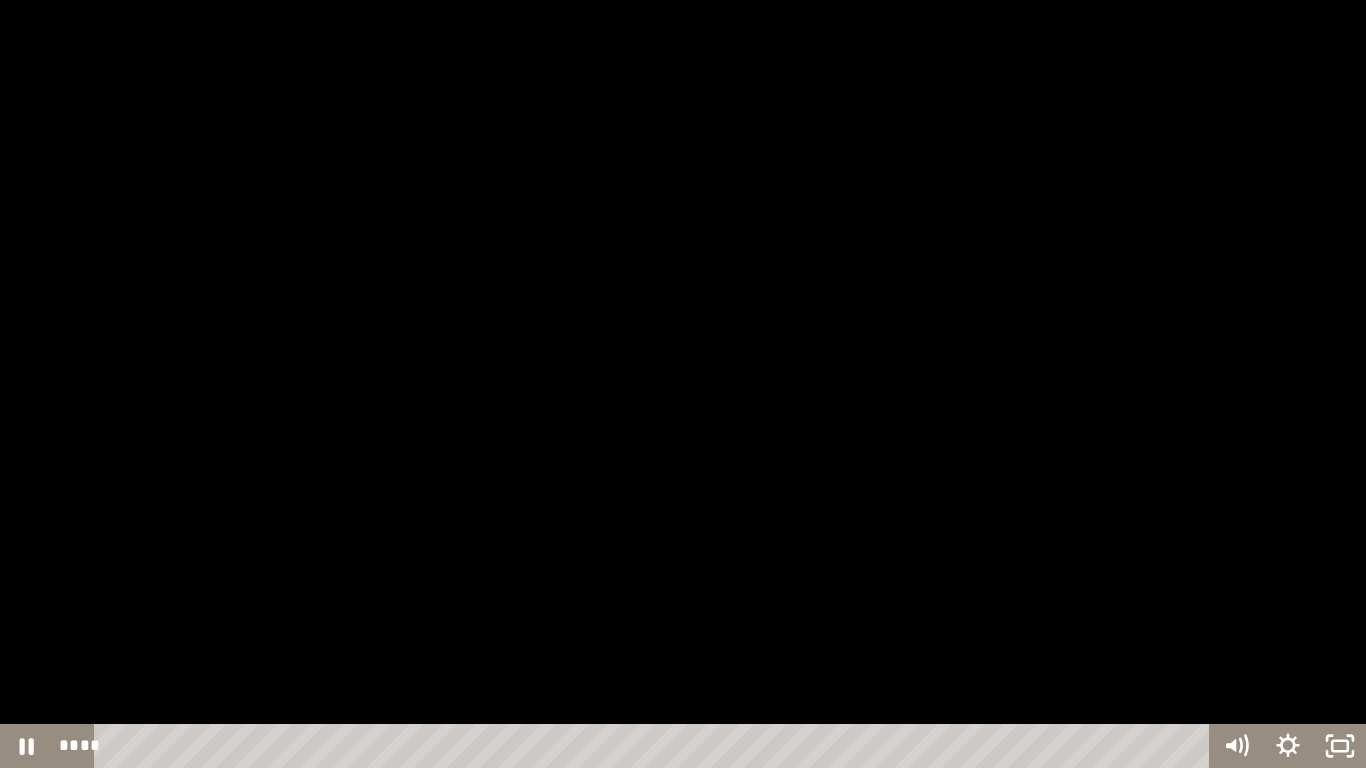 click at bounding box center (683, 384) 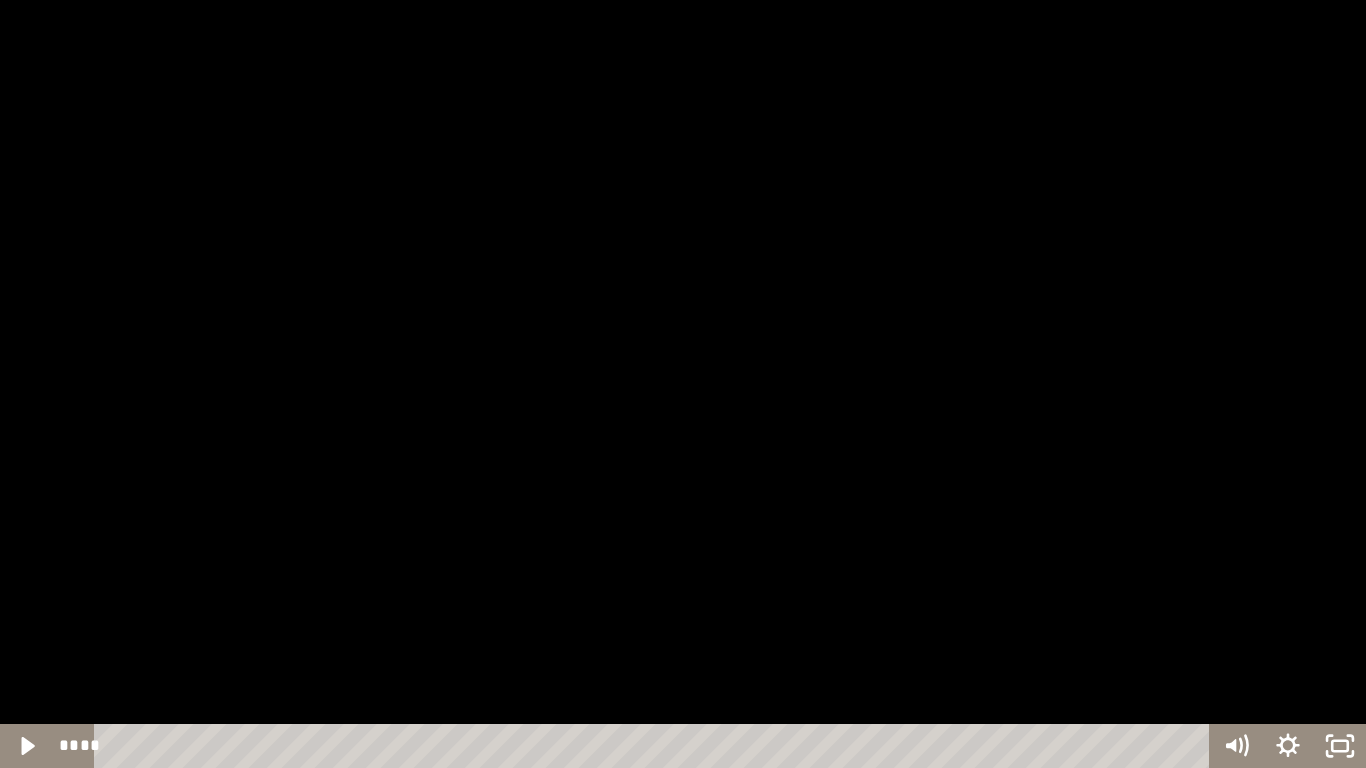 click at bounding box center (683, 384) 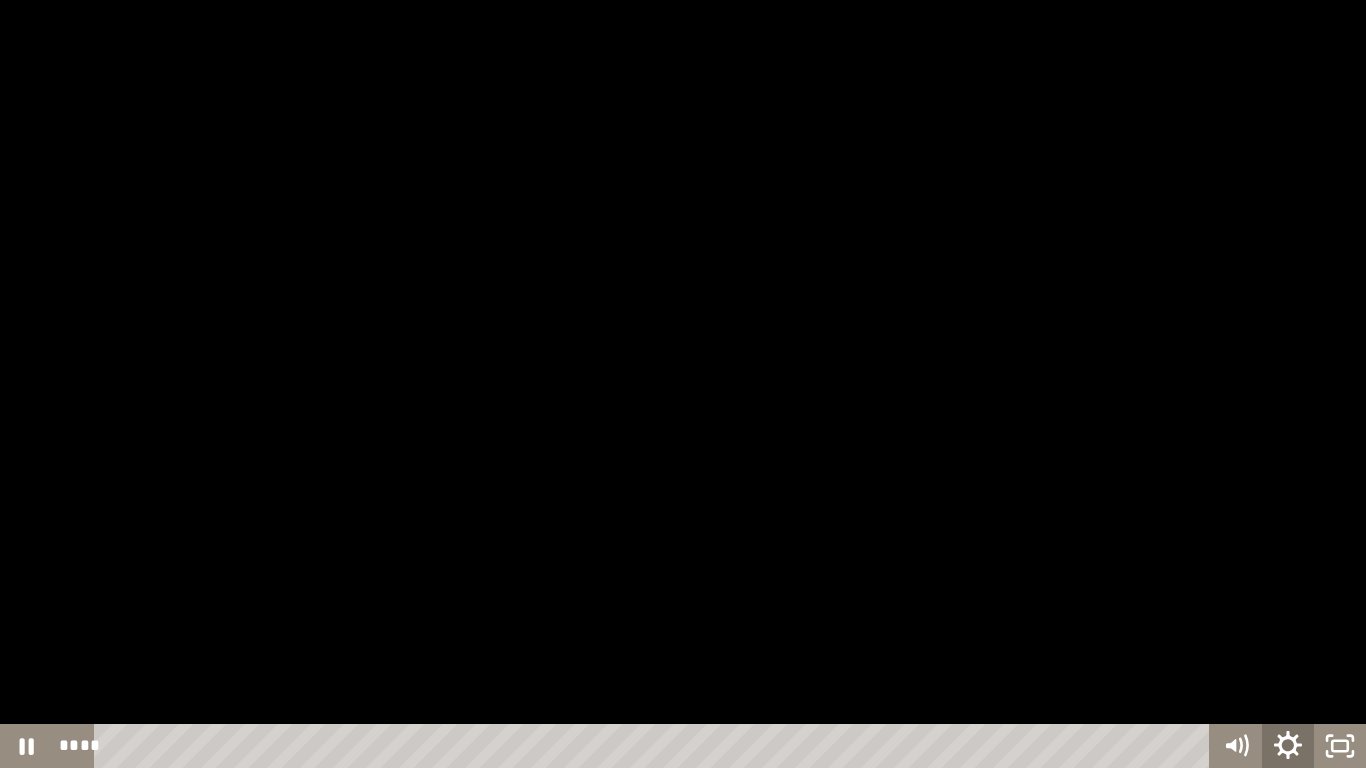 click 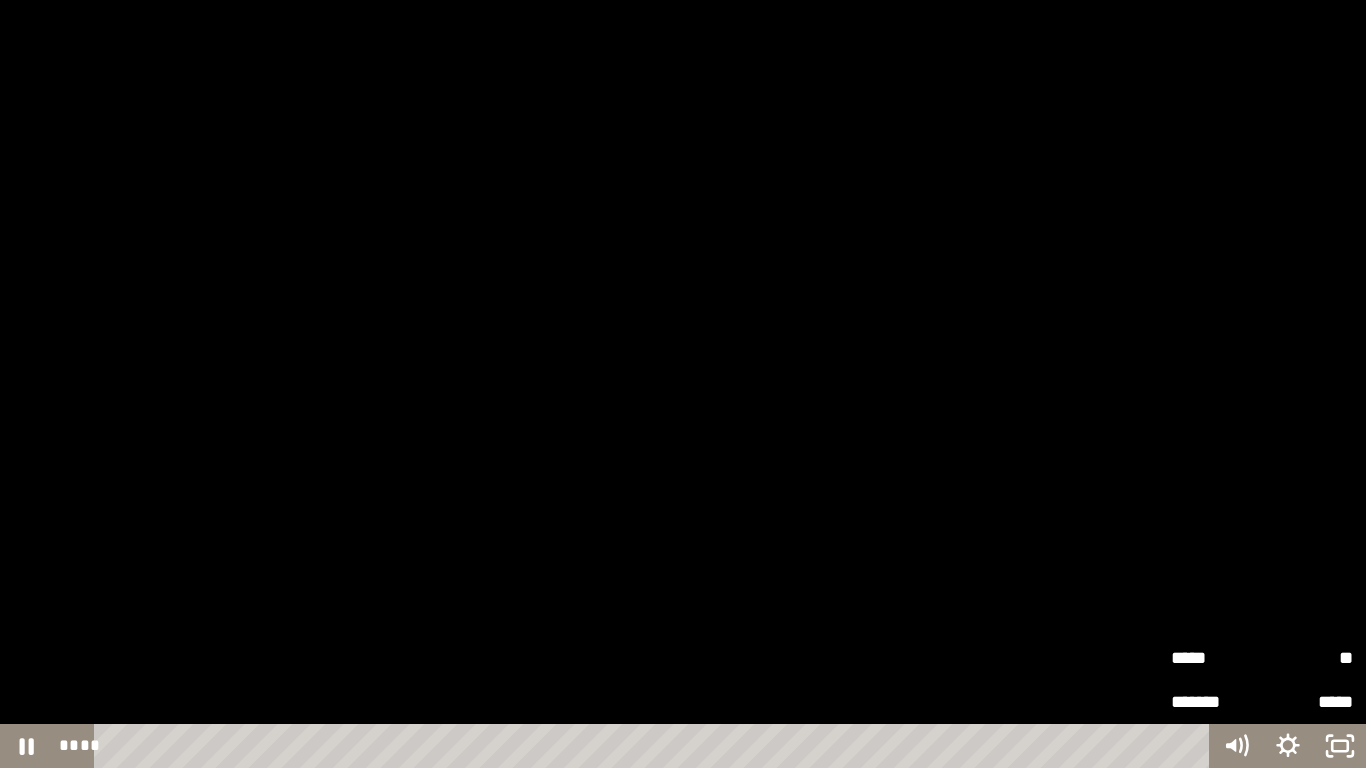 click on "**" at bounding box center (1307, 658) 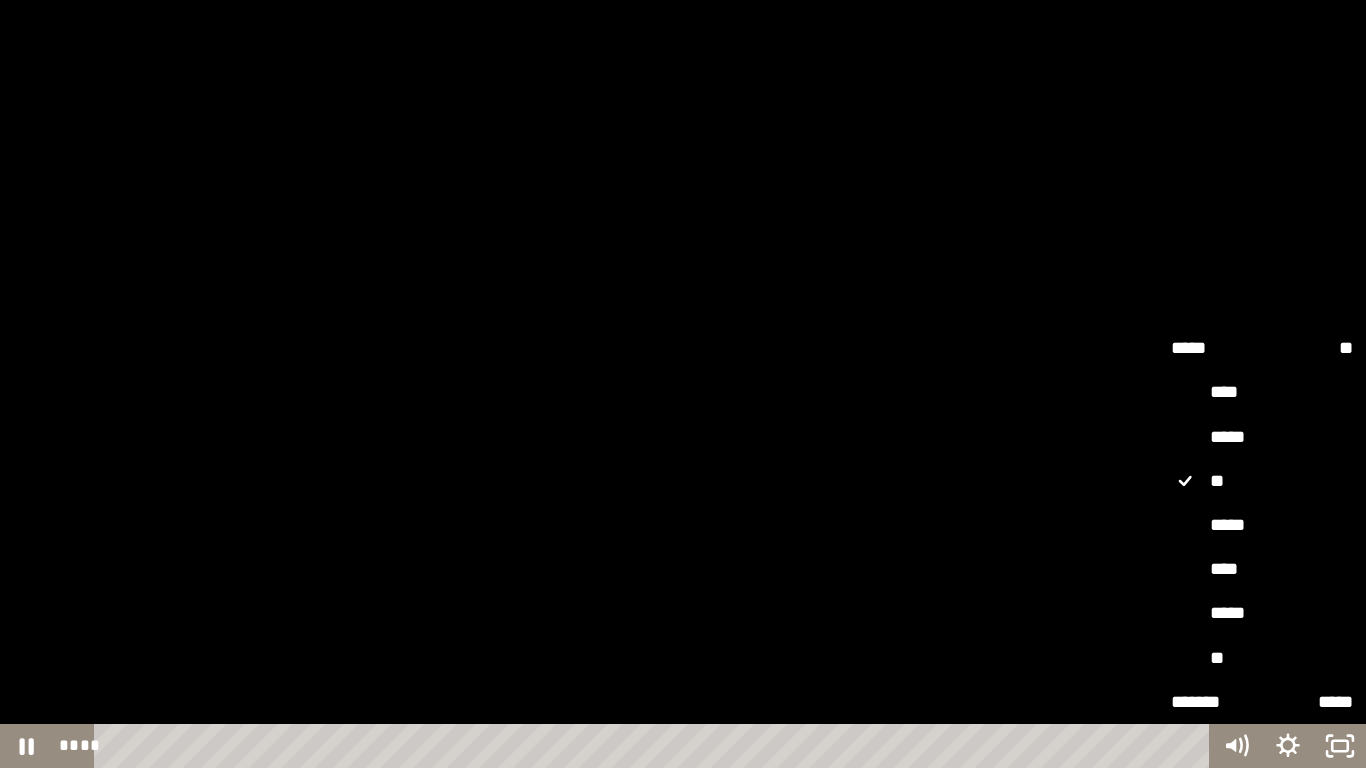 click on "****" at bounding box center (1262, 570) 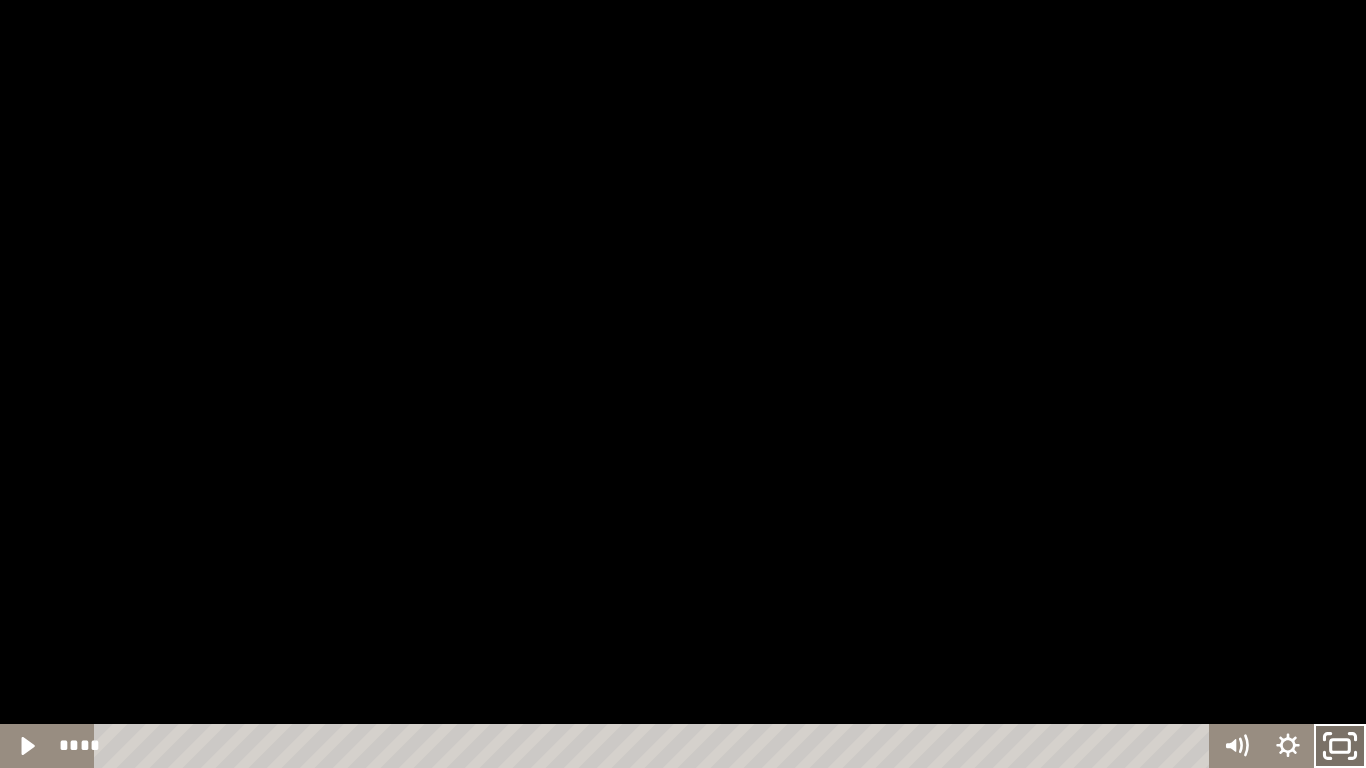 click 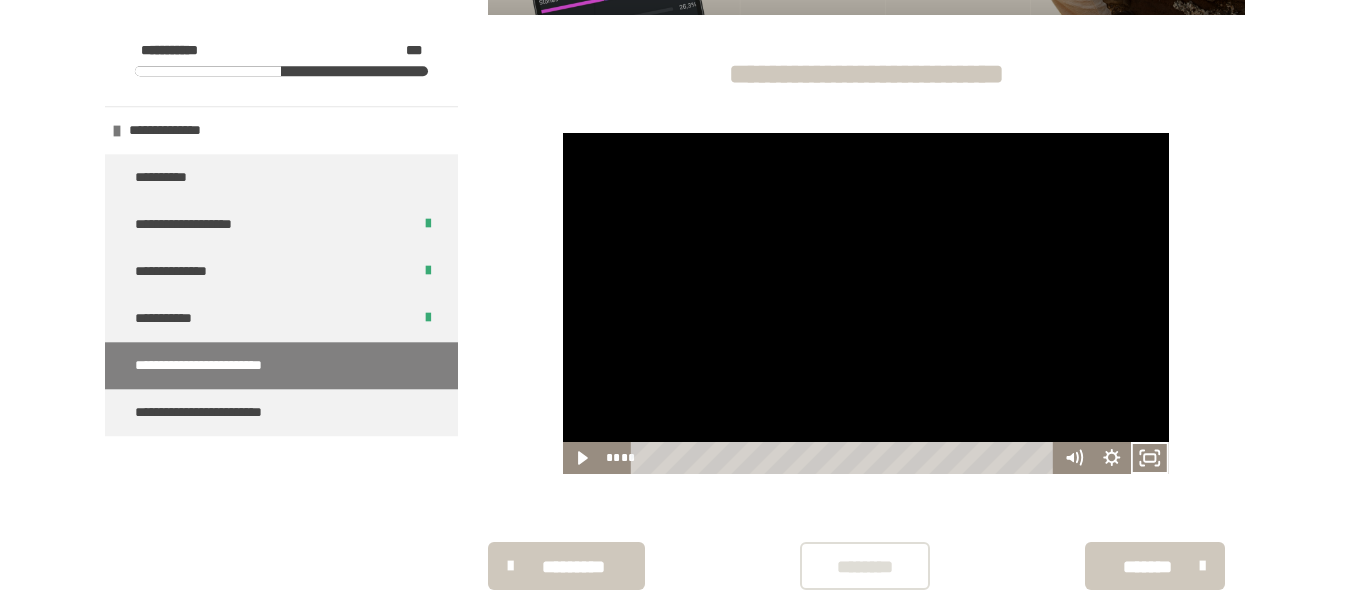 scroll, scrollTop: 582, scrollLeft: 0, axis: vertical 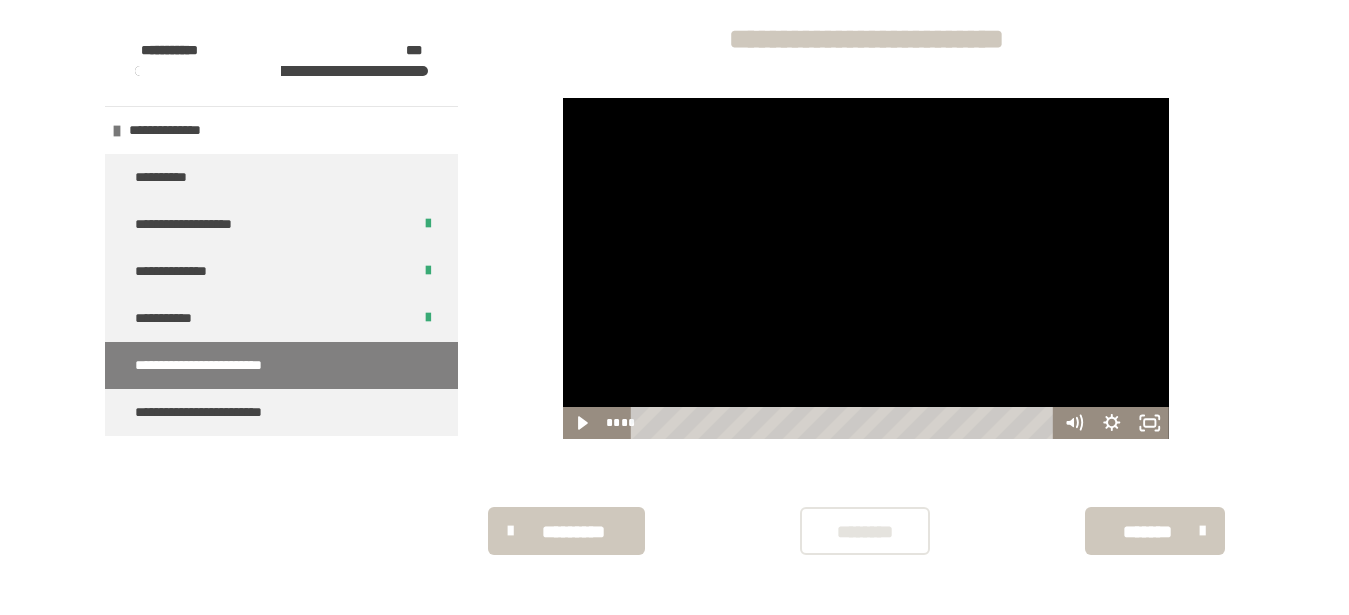 click on "********" at bounding box center [865, 532] 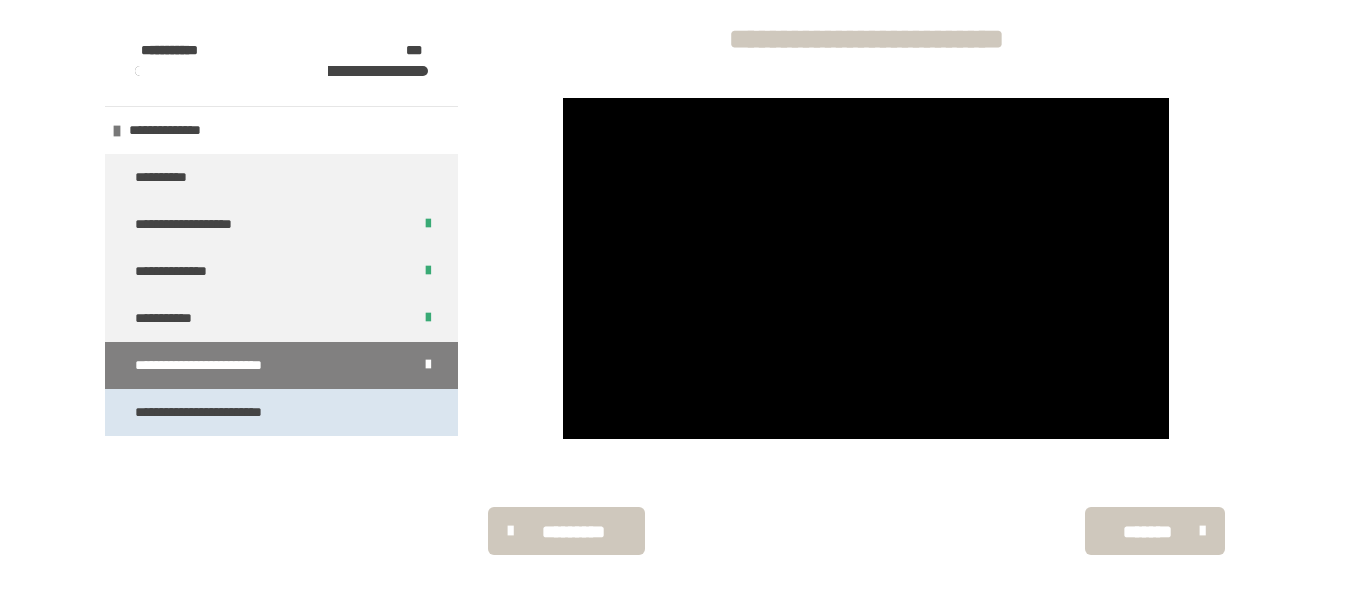 click on "**********" at bounding box center (214, 412) 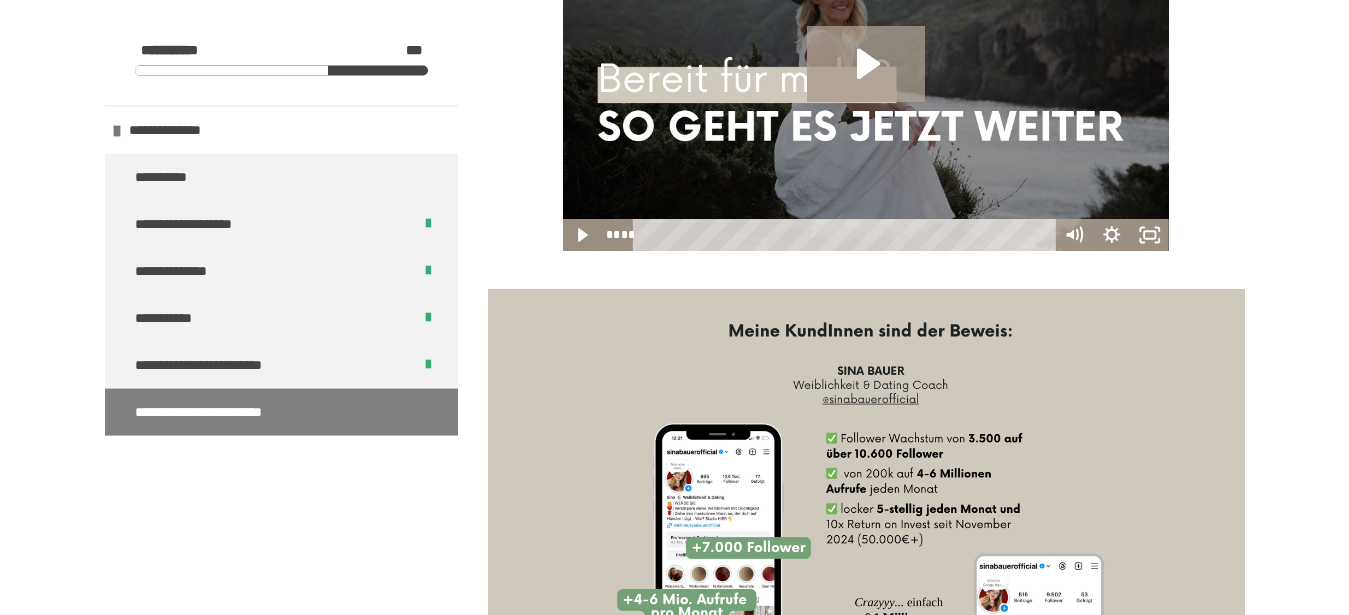 scroll, scrollTop: 780, scrollLeft: 0, axis: vertical 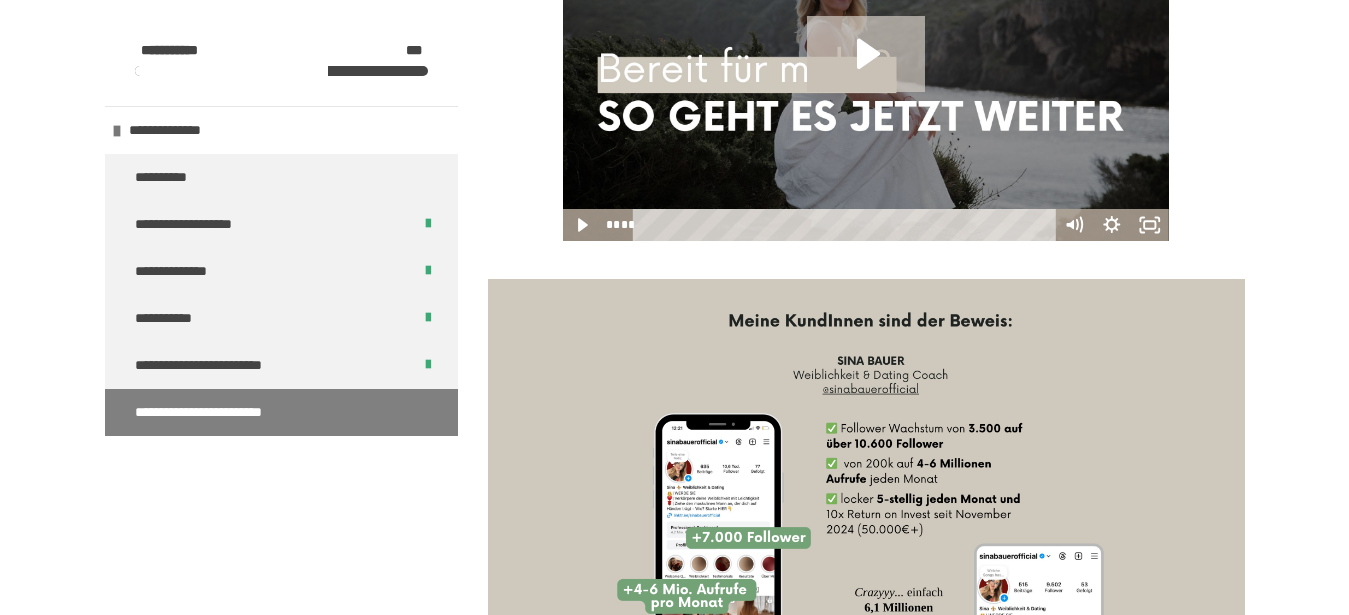 click 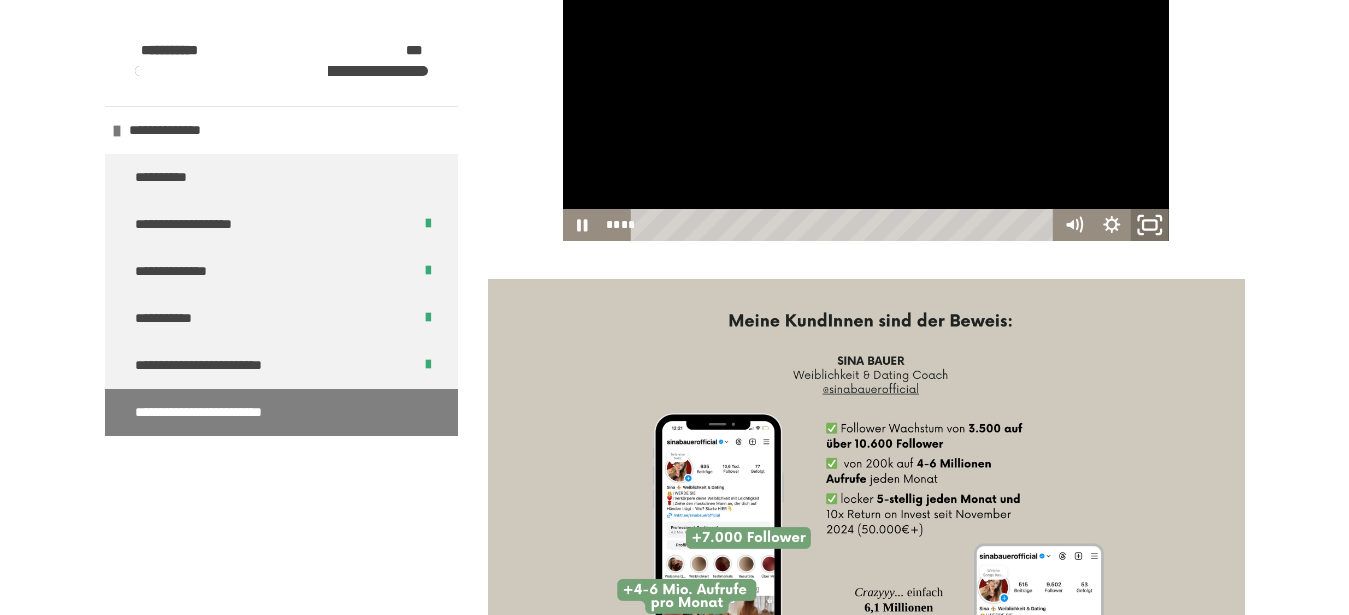 click 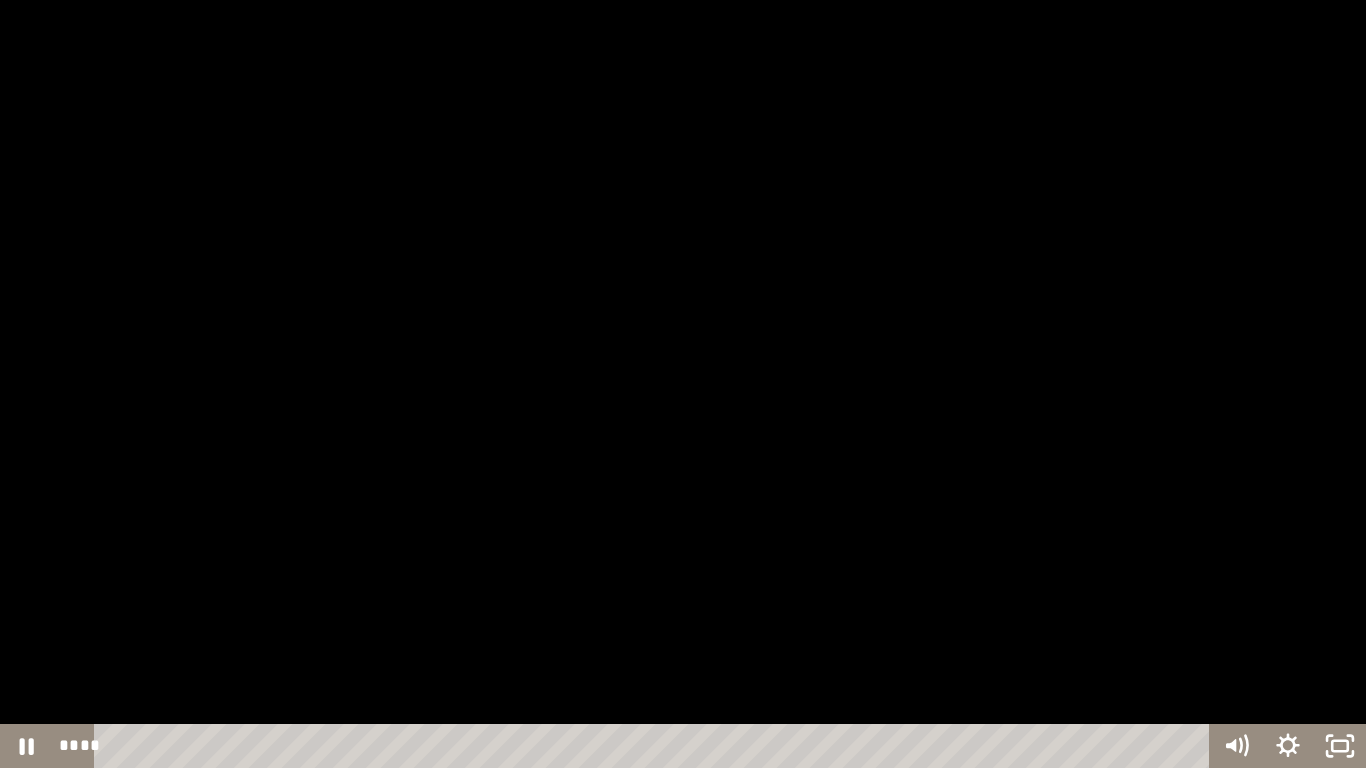 click at bounding box center [683, 384] 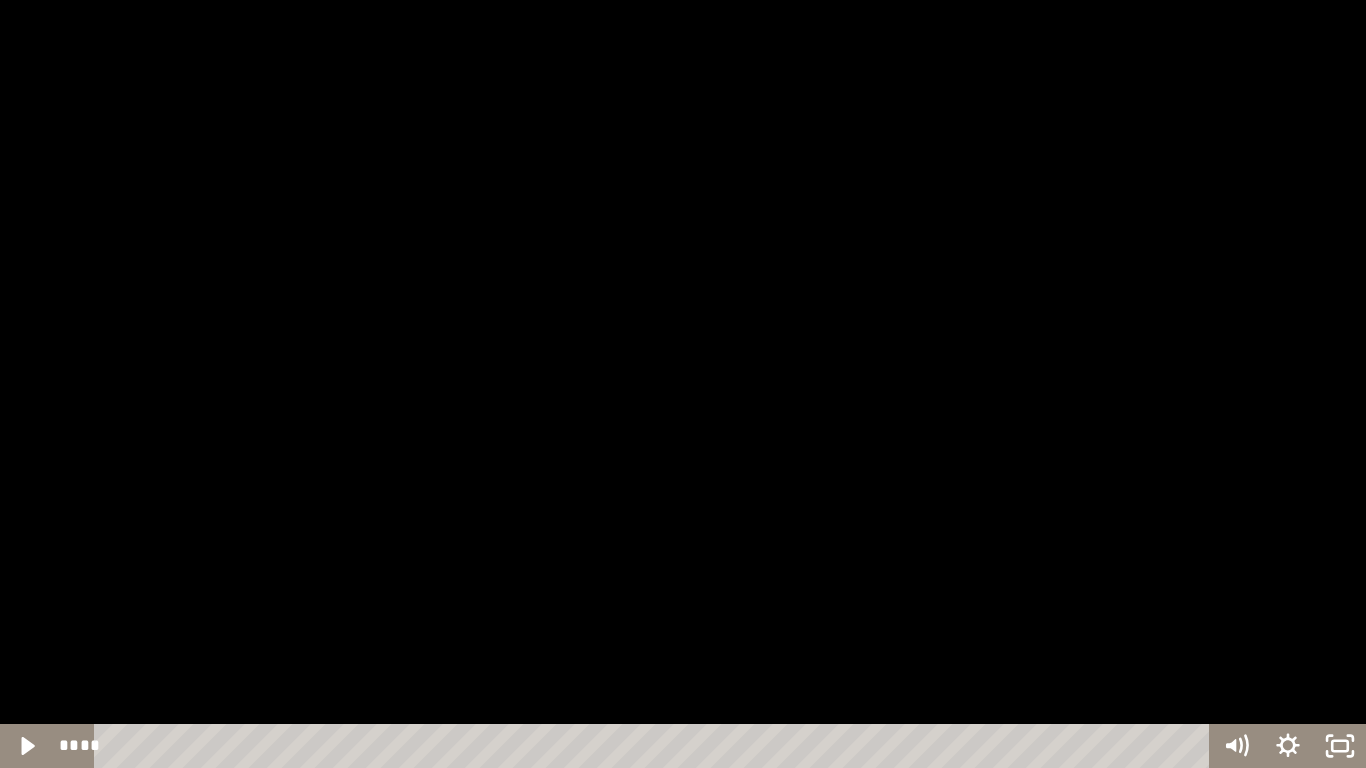 click at bounding box center (683, 384) 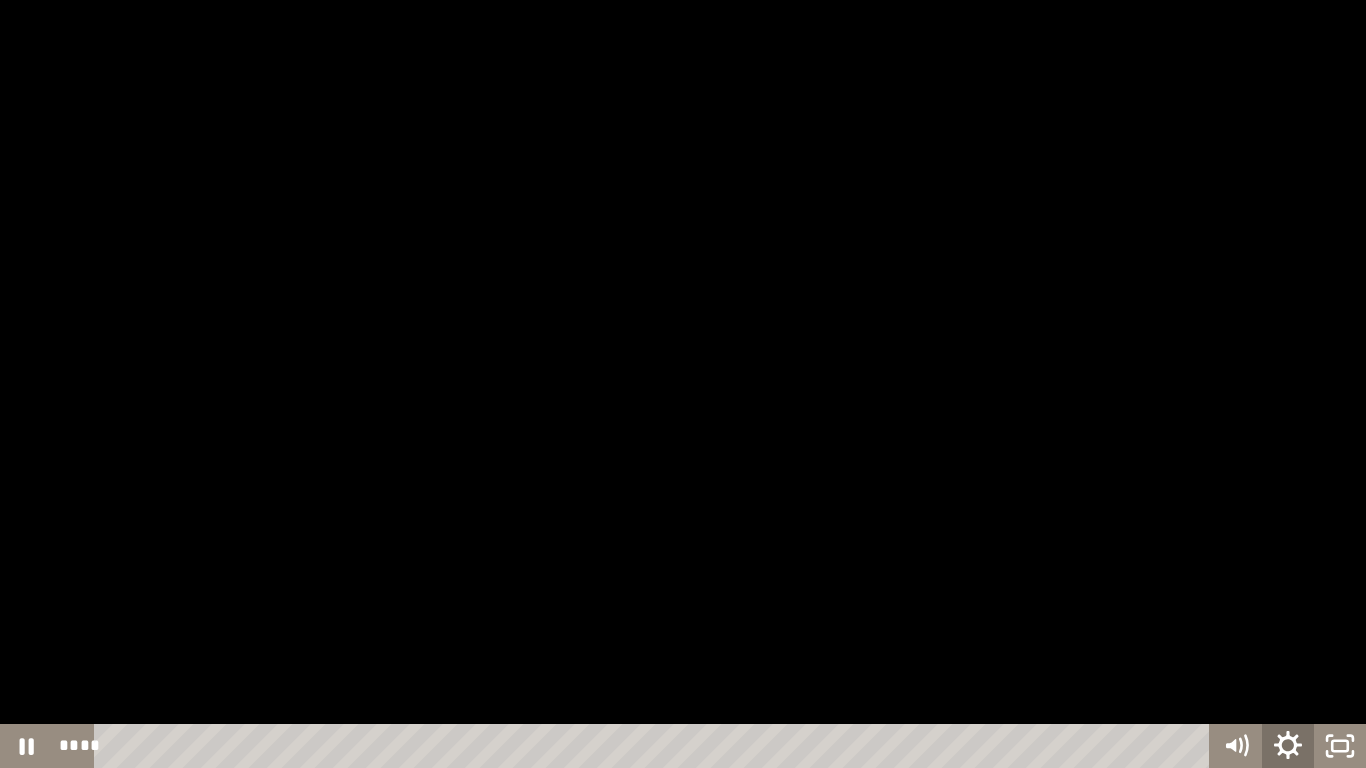 click 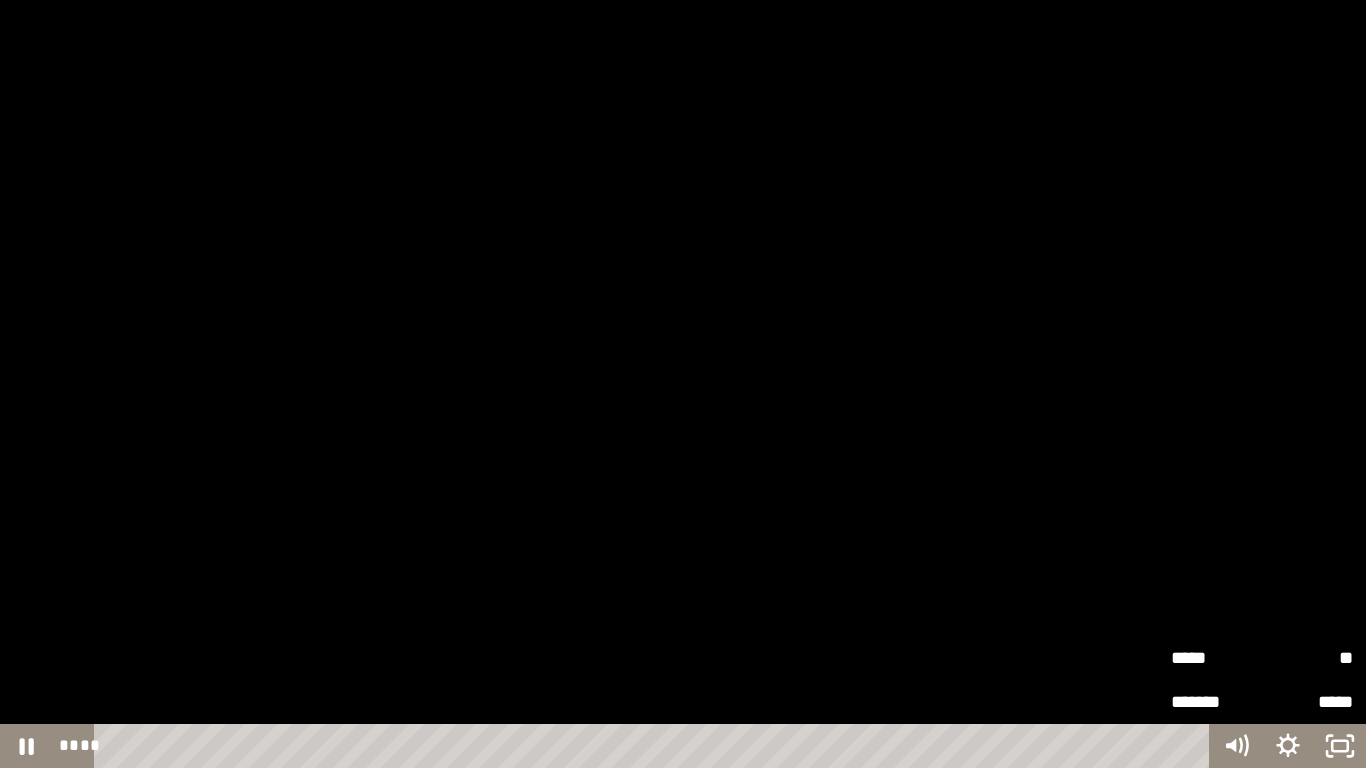 click on "*****" at bounding box center [1216, 658] 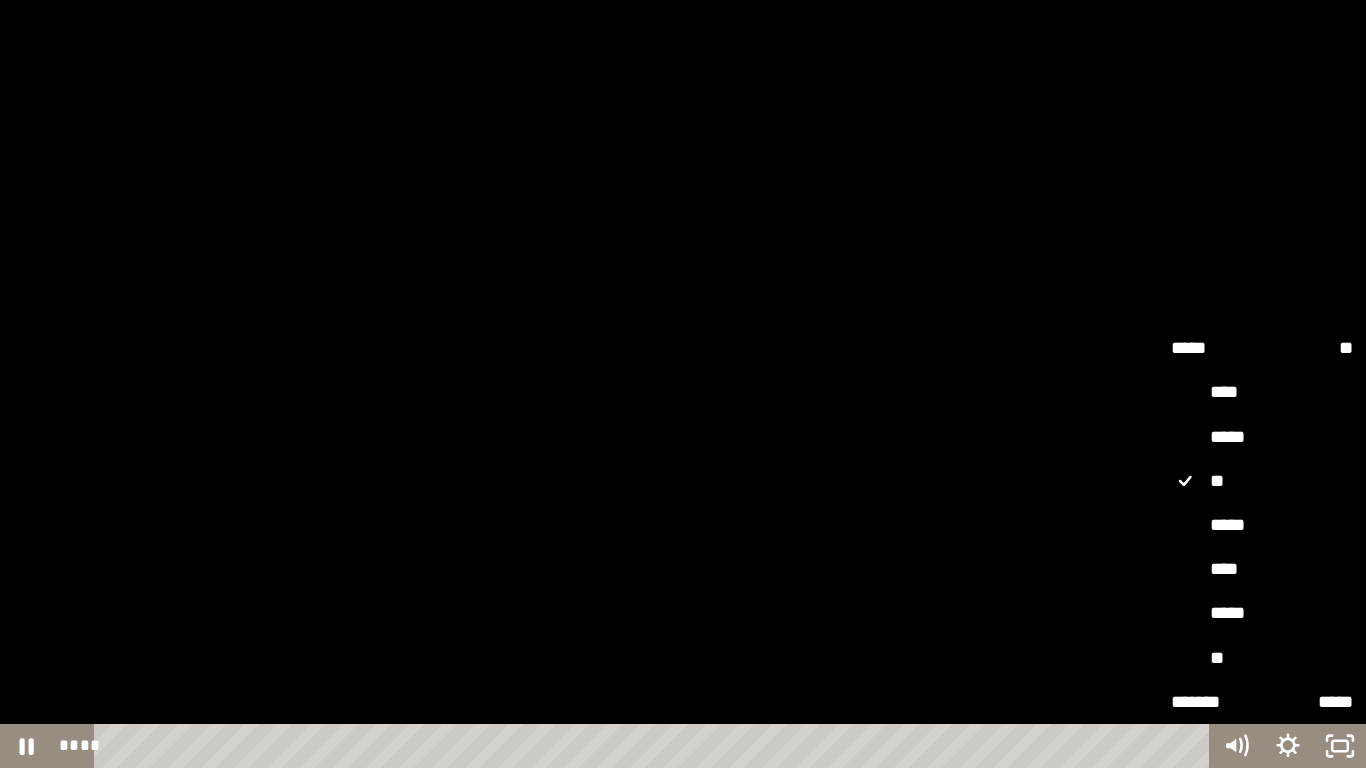 click on "****" at bounding box center [1262, 570] 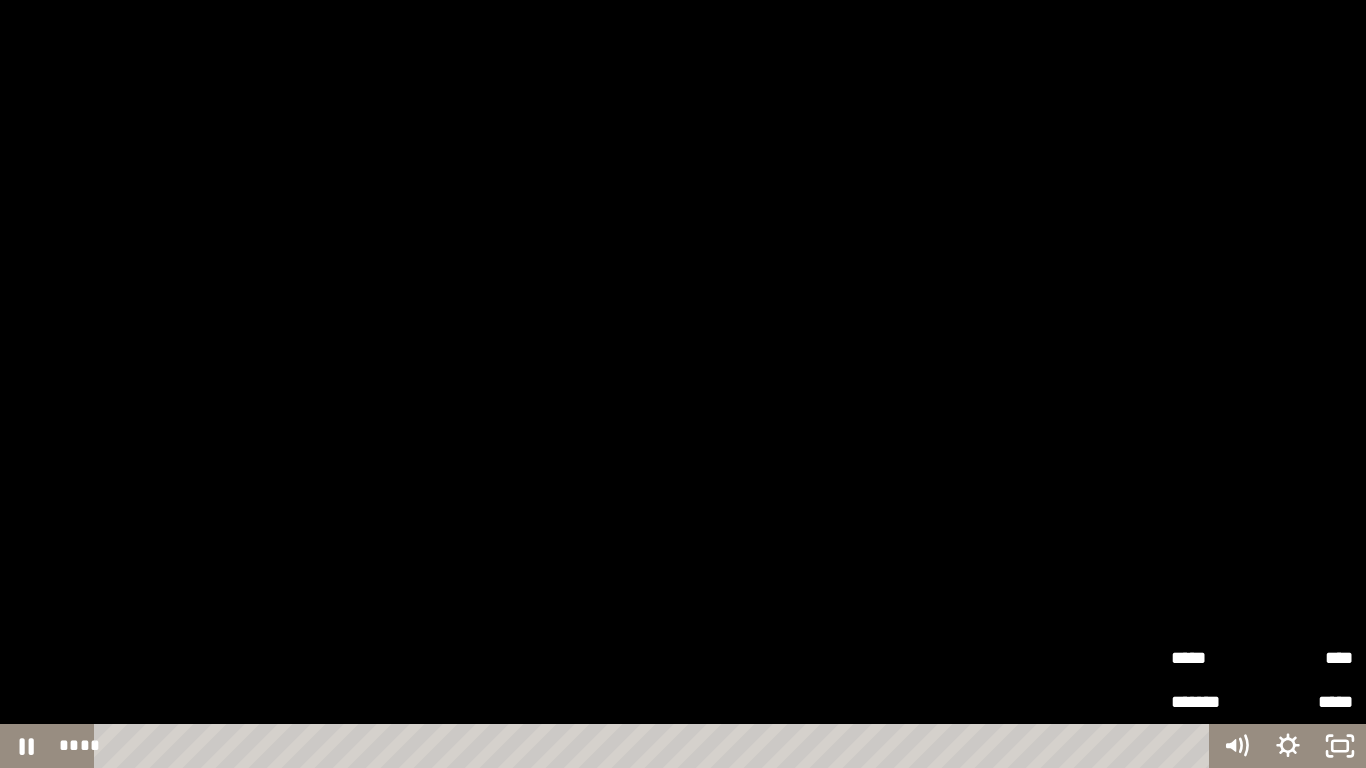 click on "*****" at bounding box center [1216, 658] 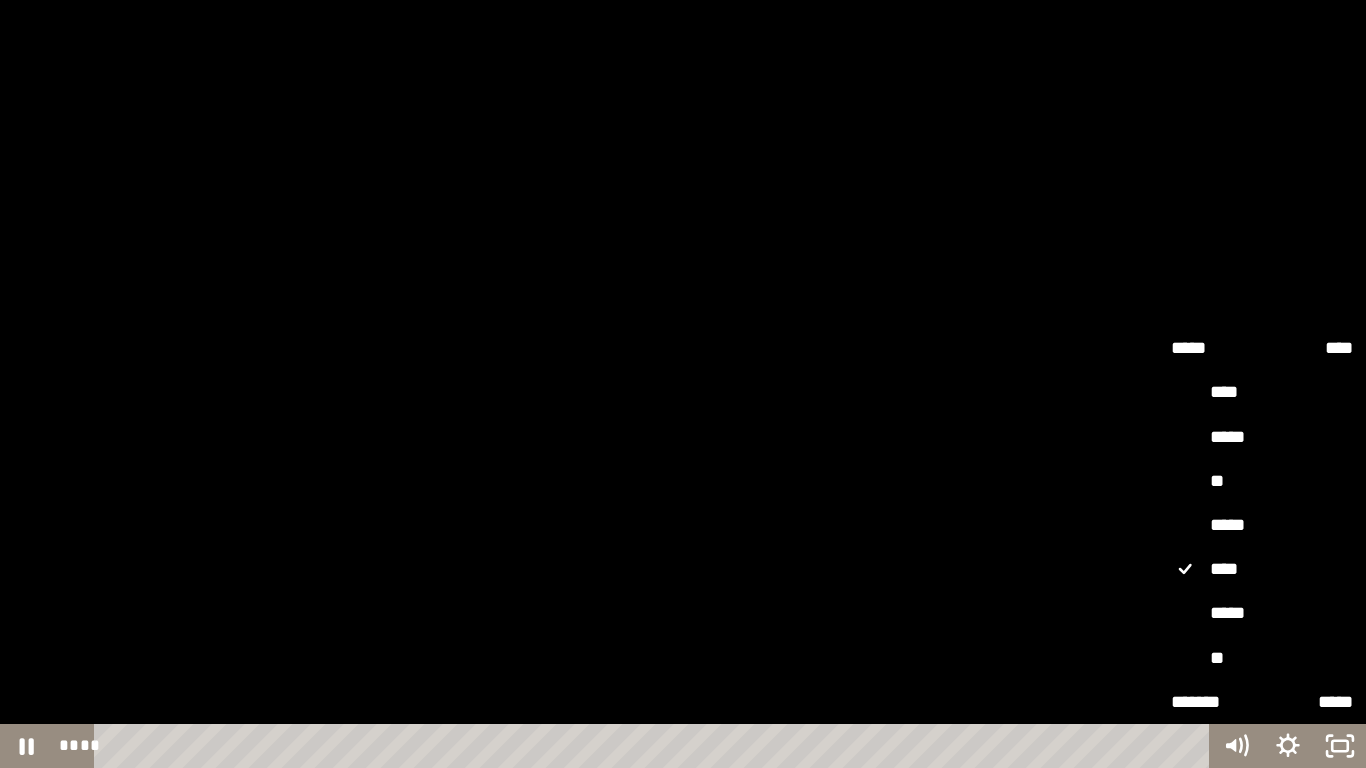 click on "*****" at bounding box center (1262, 614) 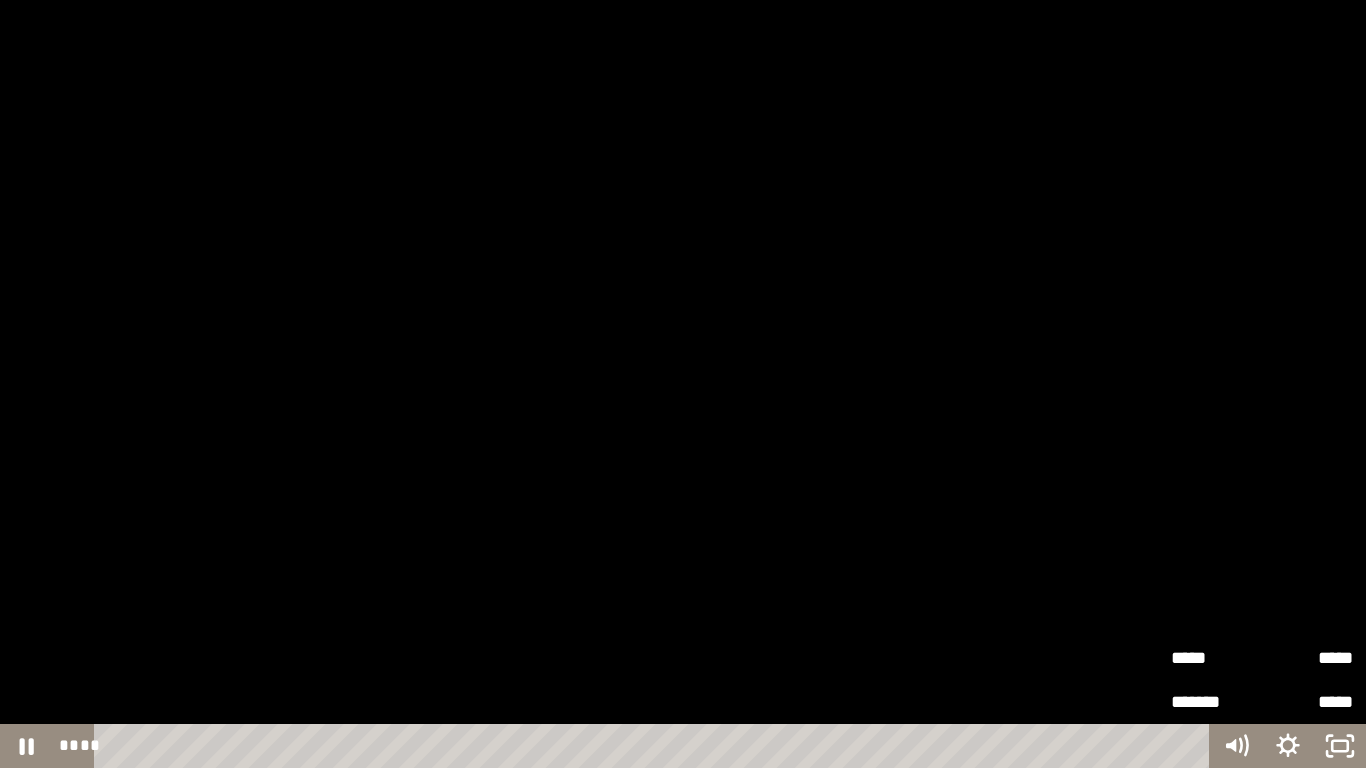 click at bounding box center [683, 384] 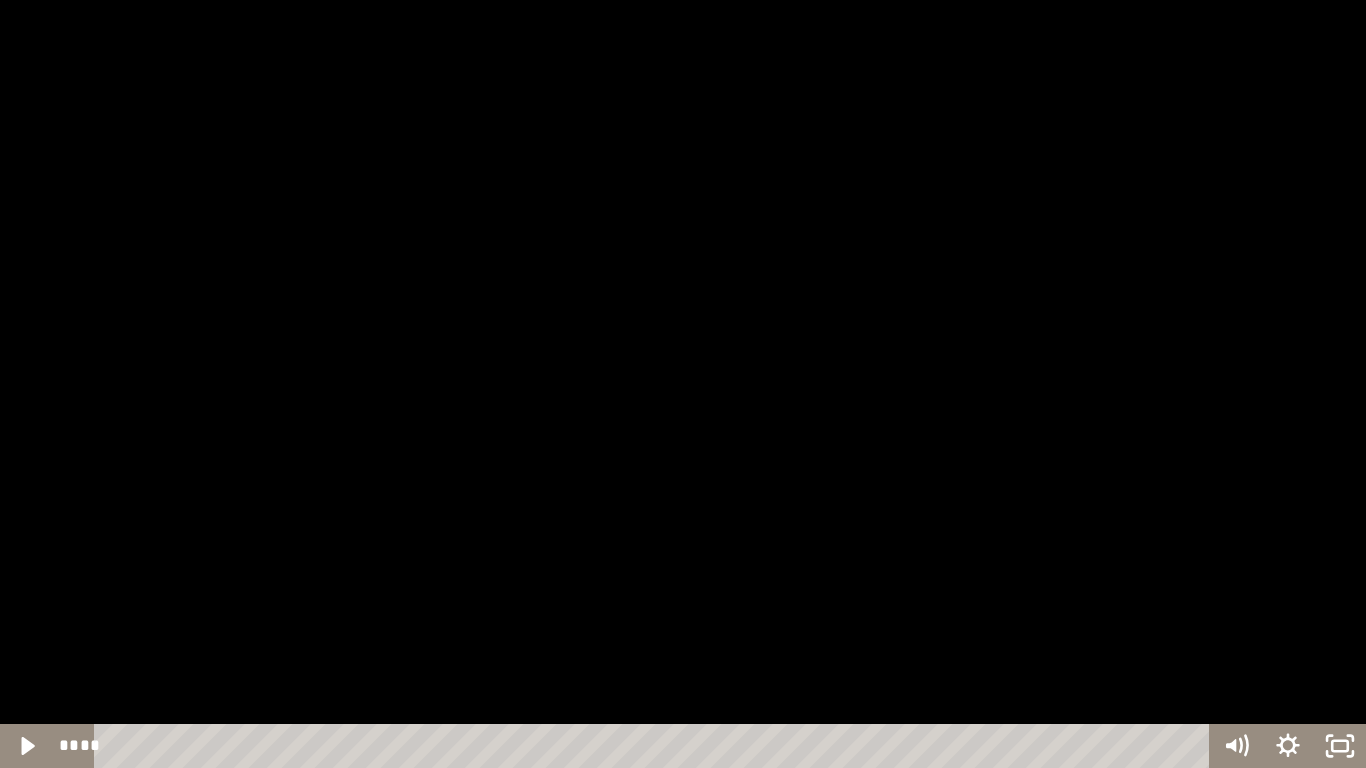 click at bounding box center (683, 384) 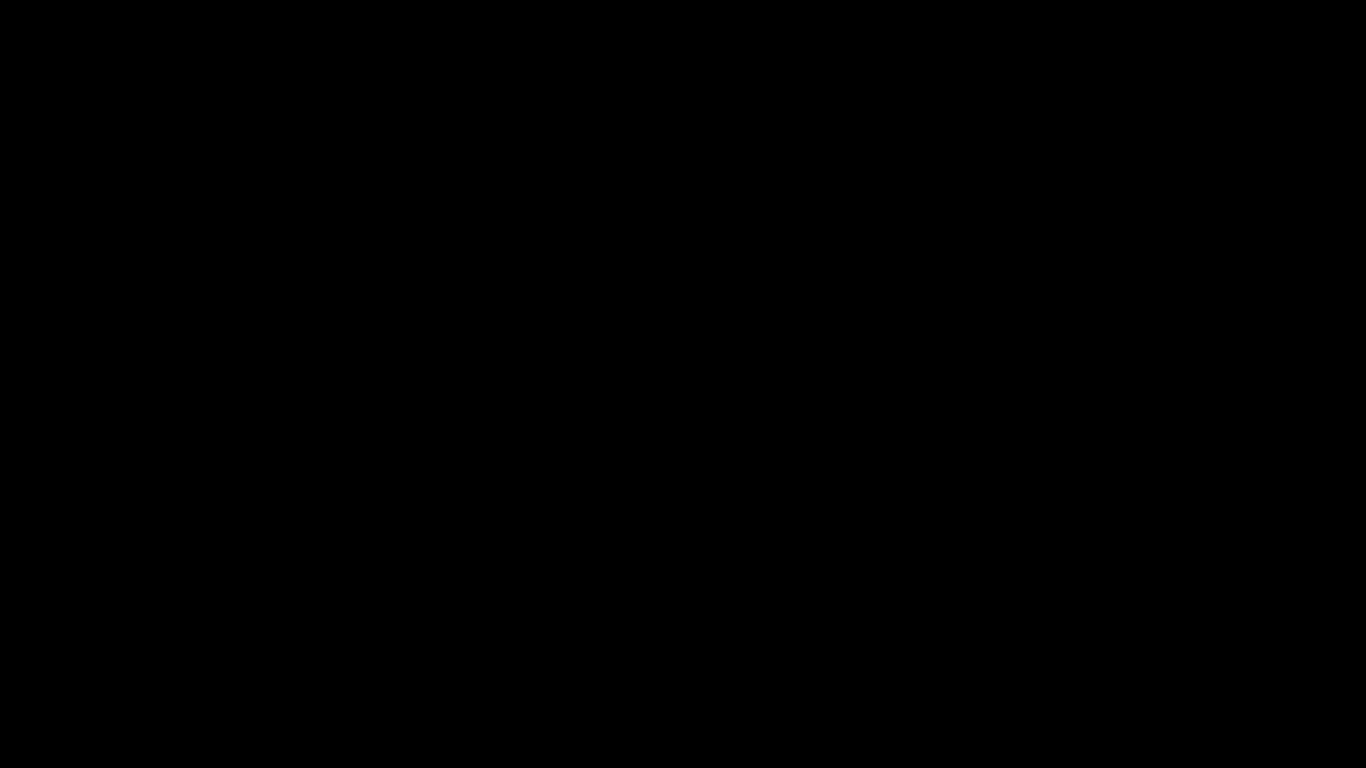 click at bounding box center [683, 384] 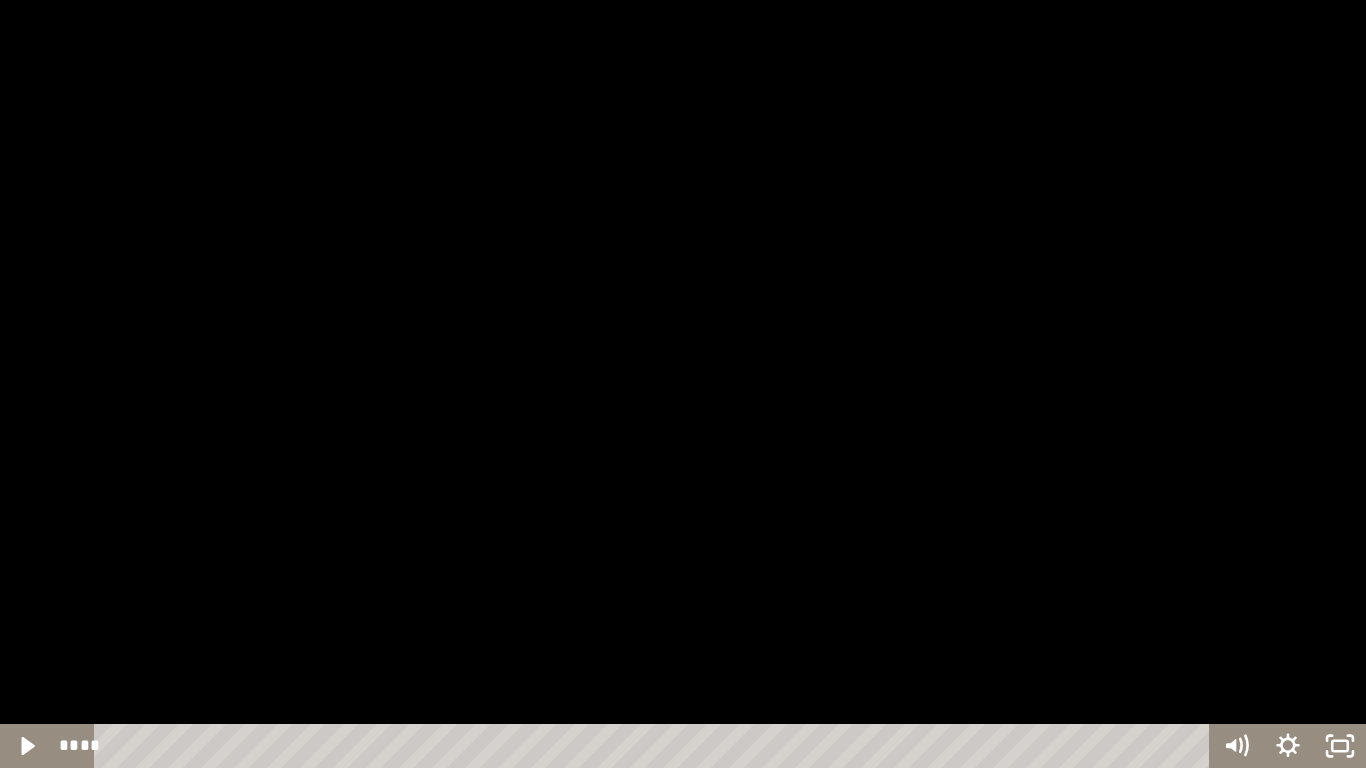 click at bounding box center [683, 384] 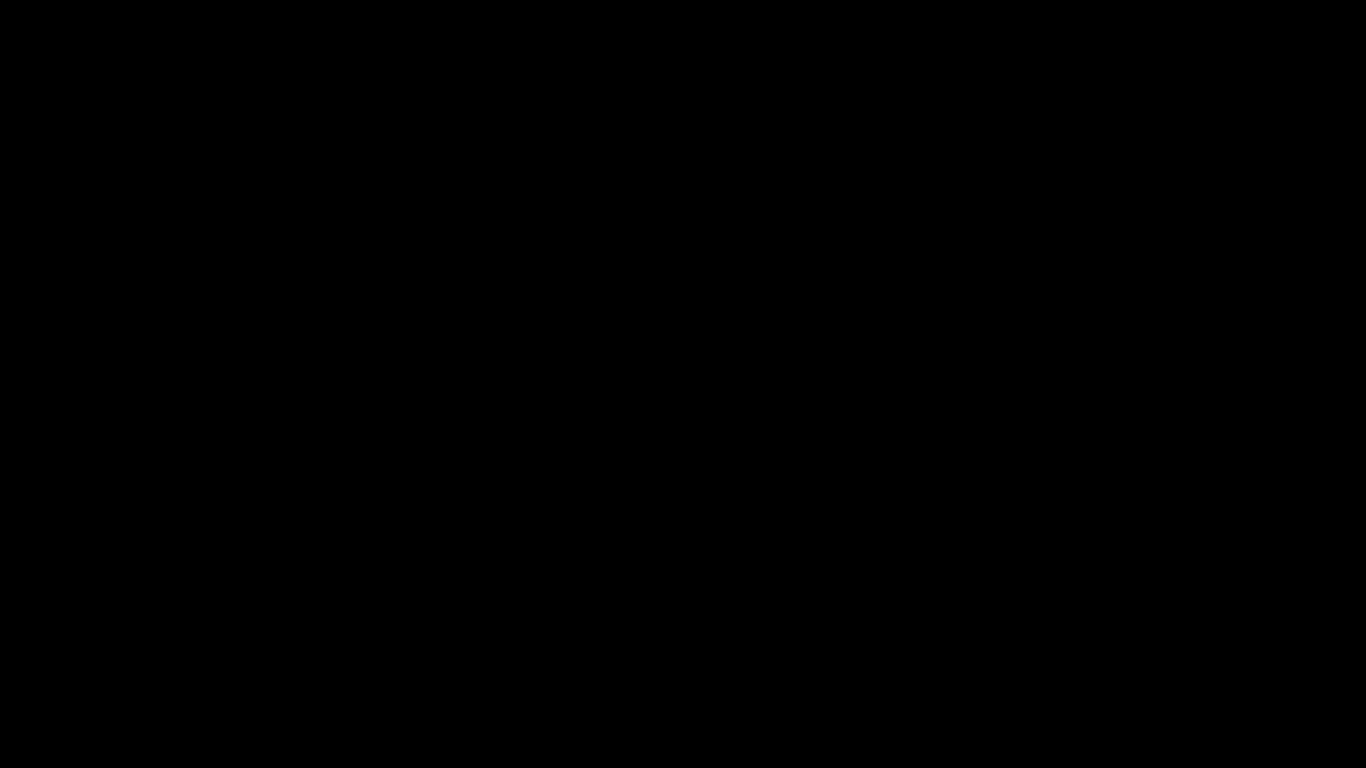 click at bounding box center (683, 384) 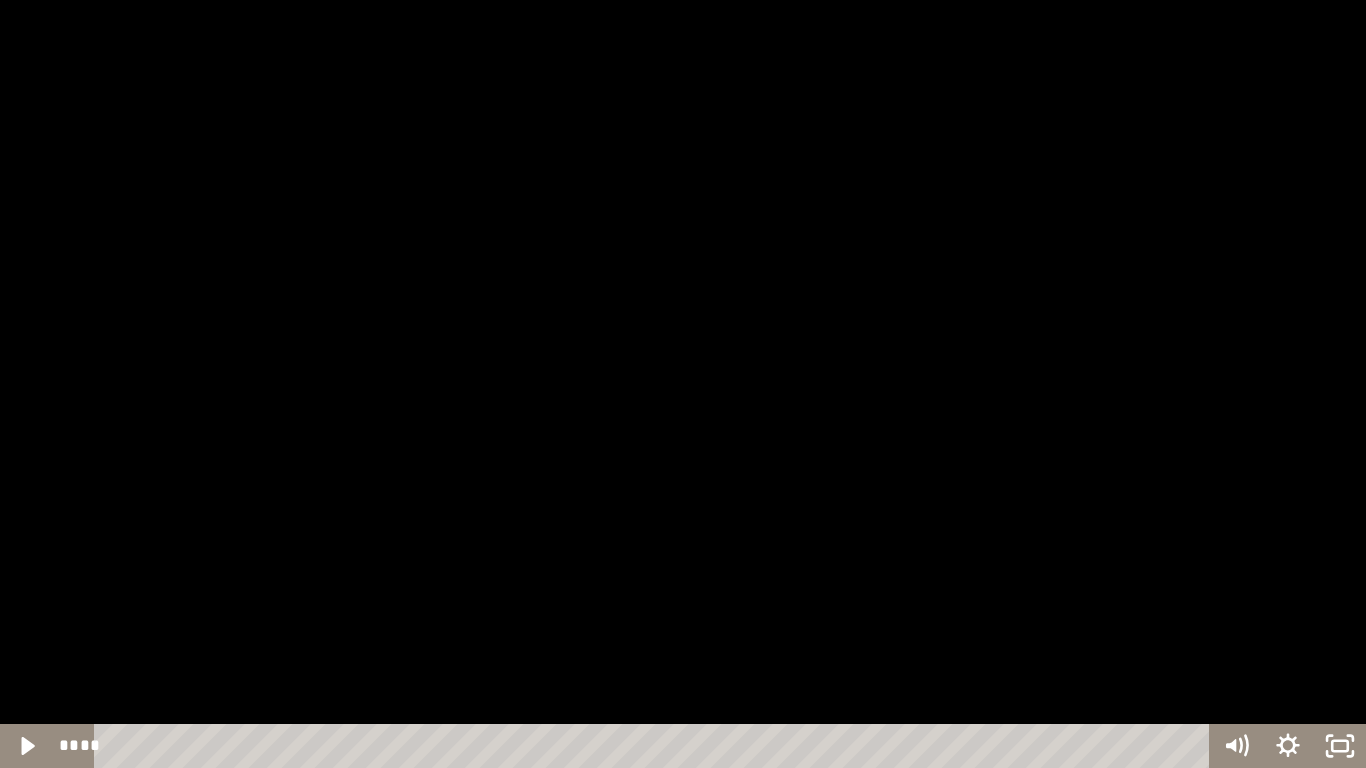 click at bounding box center [683, 384] 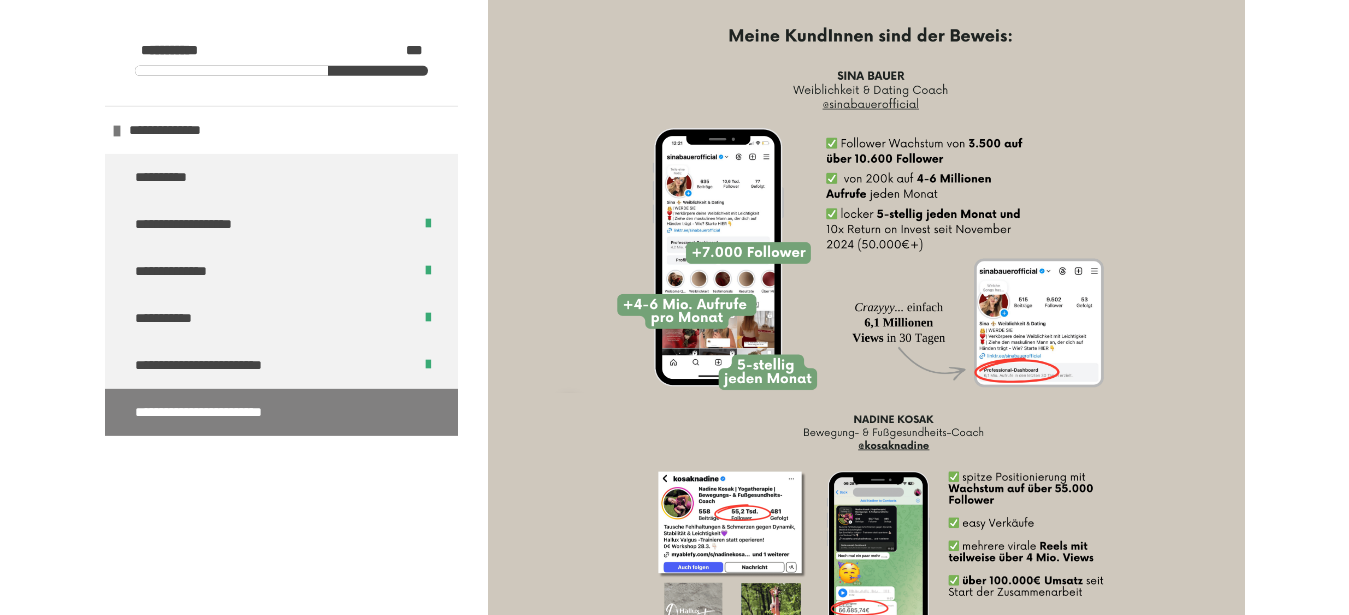 scroll, scrollTop: 1137, scrollLeft: 0, axis: vertical 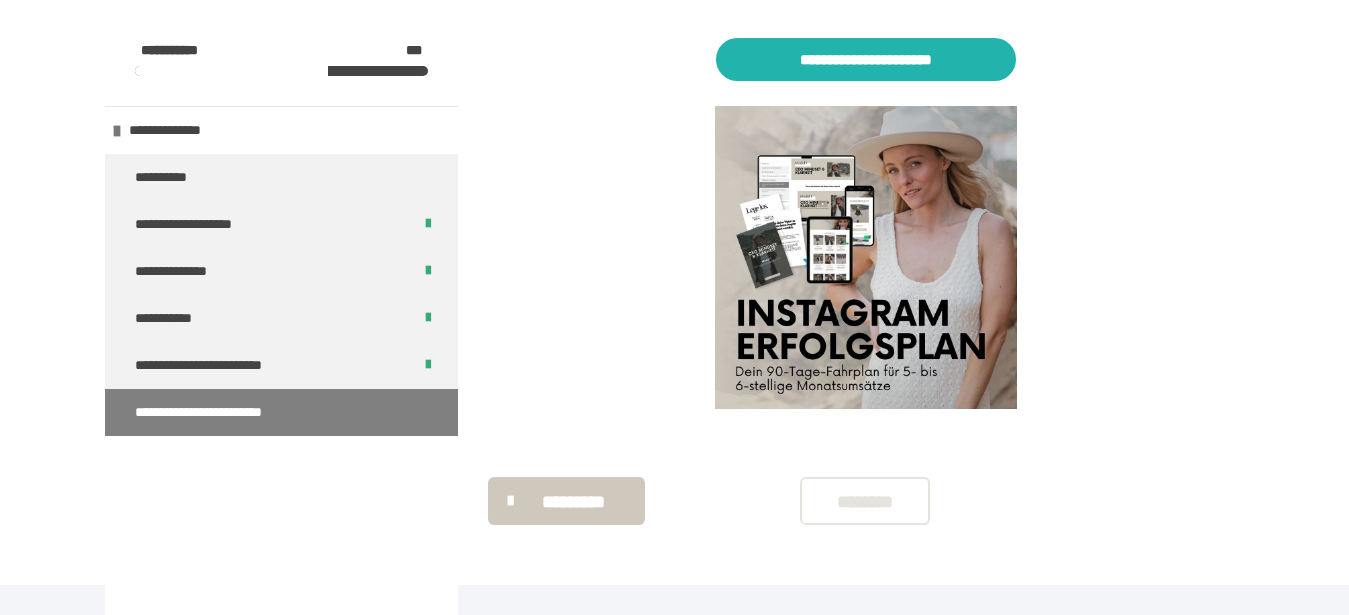 click on "********" at bounding box center [865, 502] 